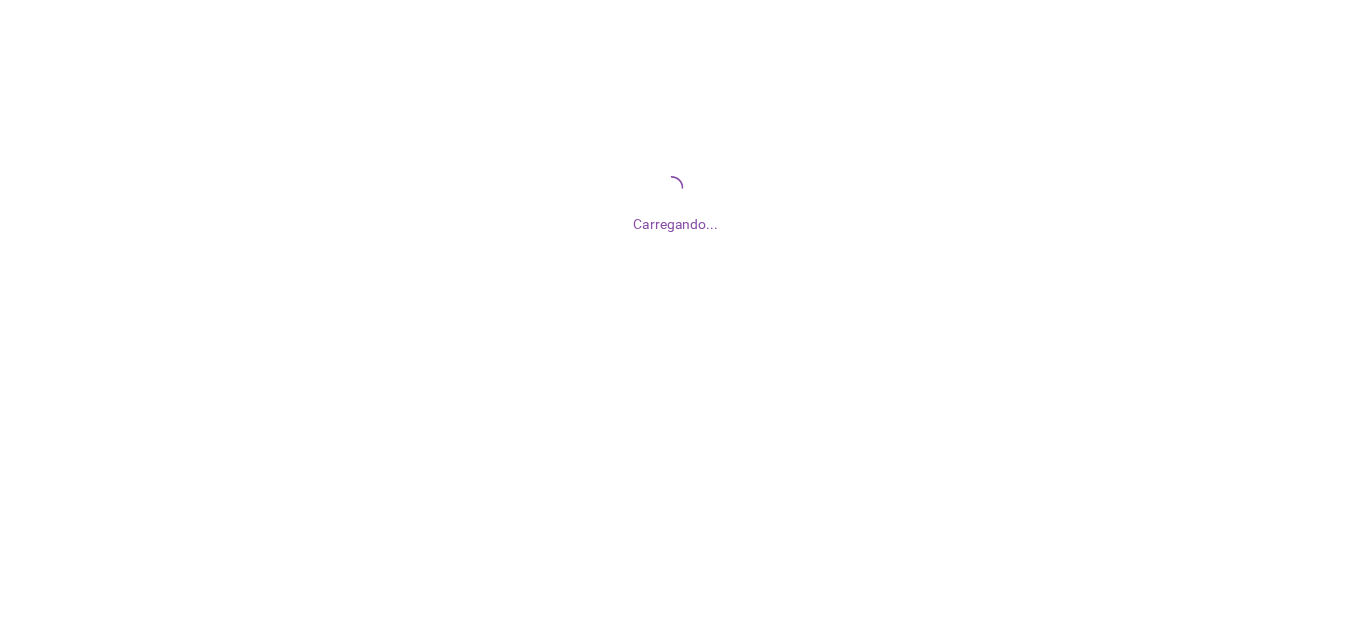 scroll, scrollTop: 0, scrollLeft: 0, axis: both 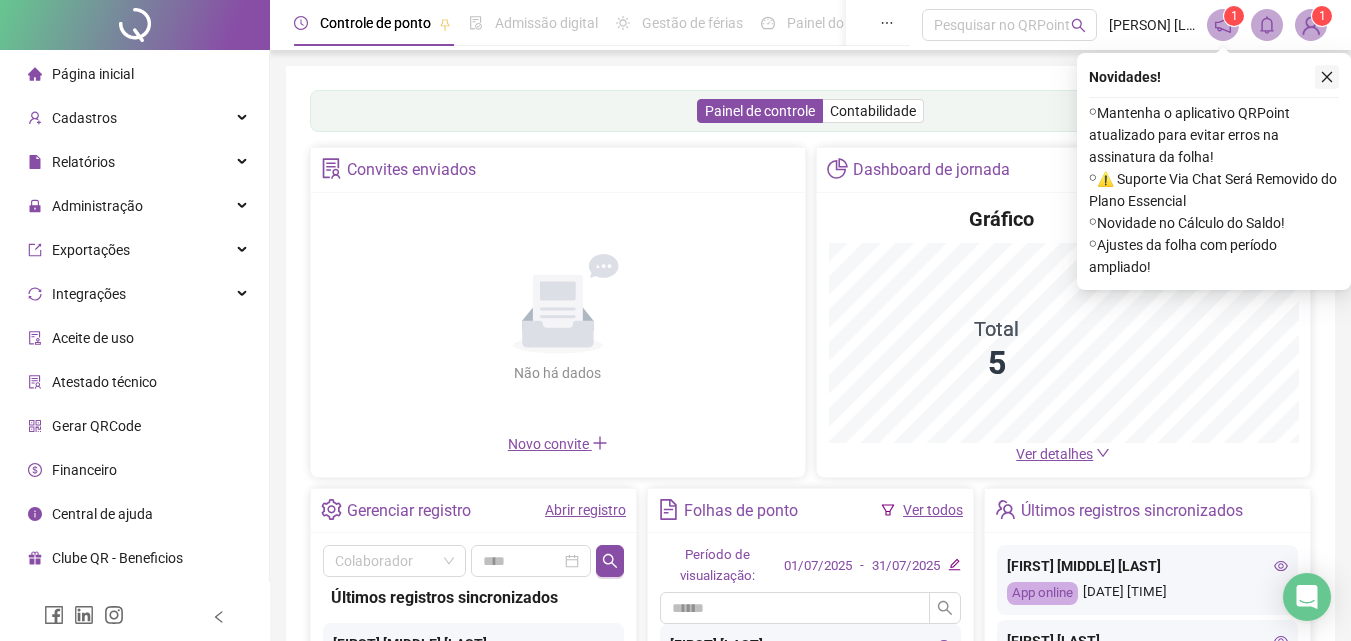 click 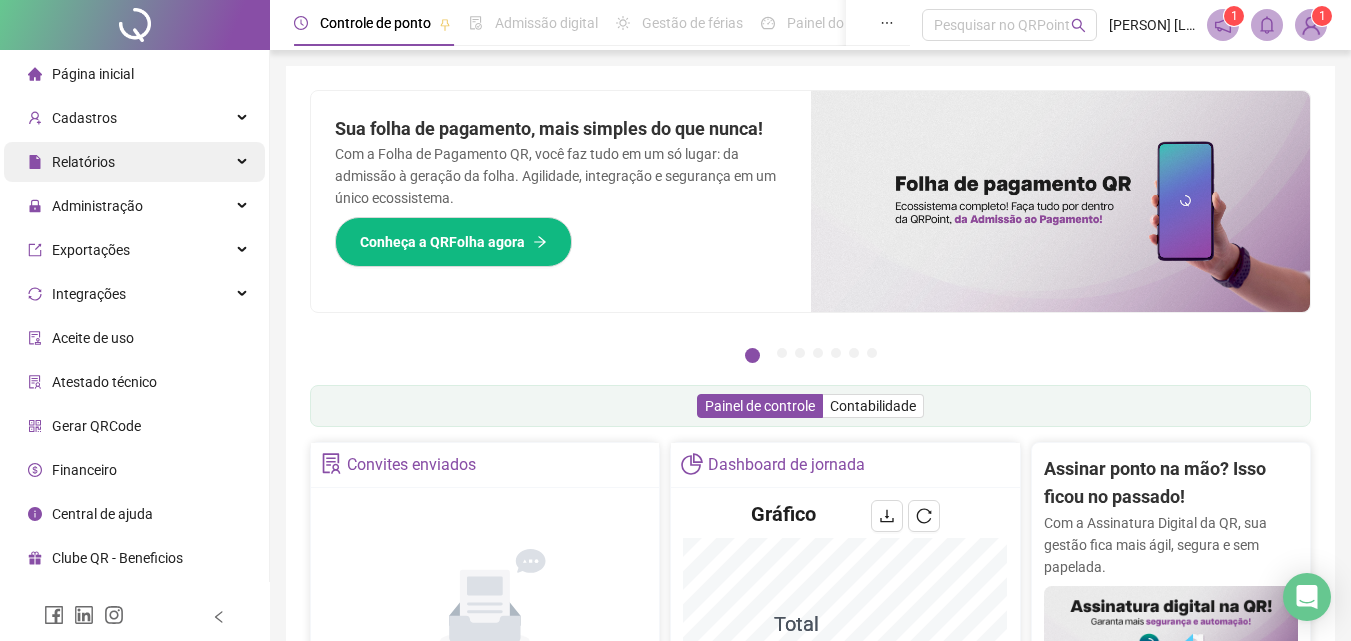 click on "Relatórios" at bounding box center [83, 162] 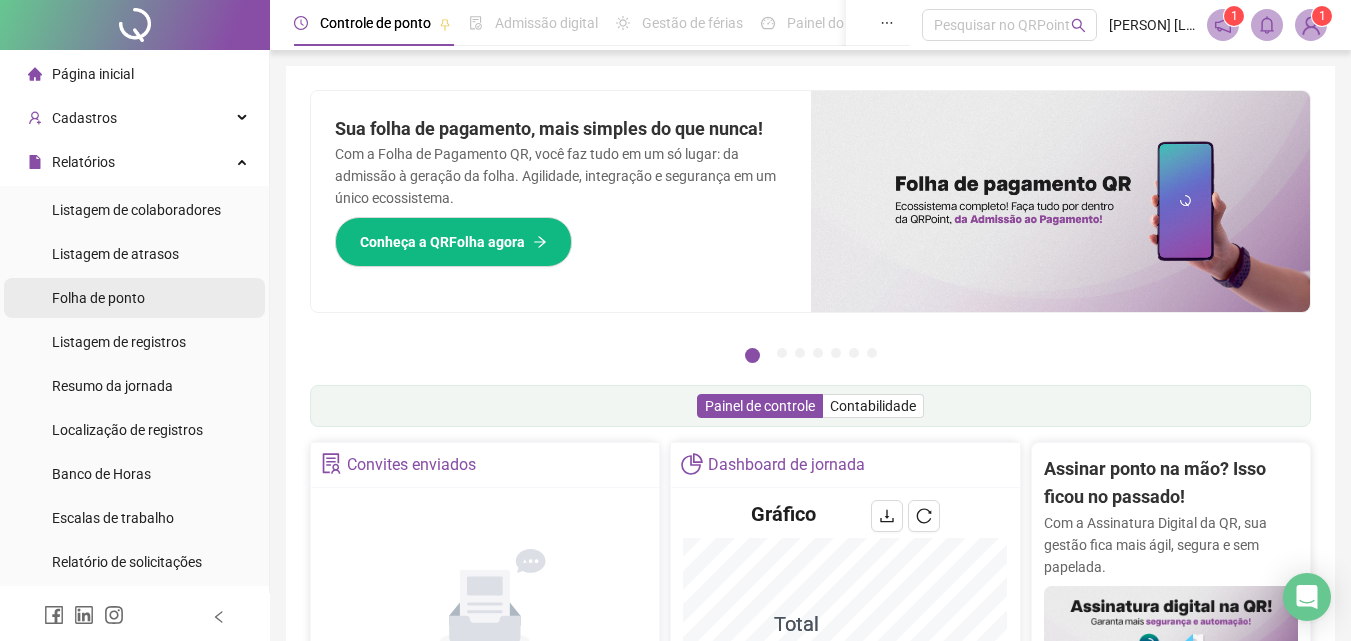 click on "Folha de ponto" at bounding box center [98, 298] 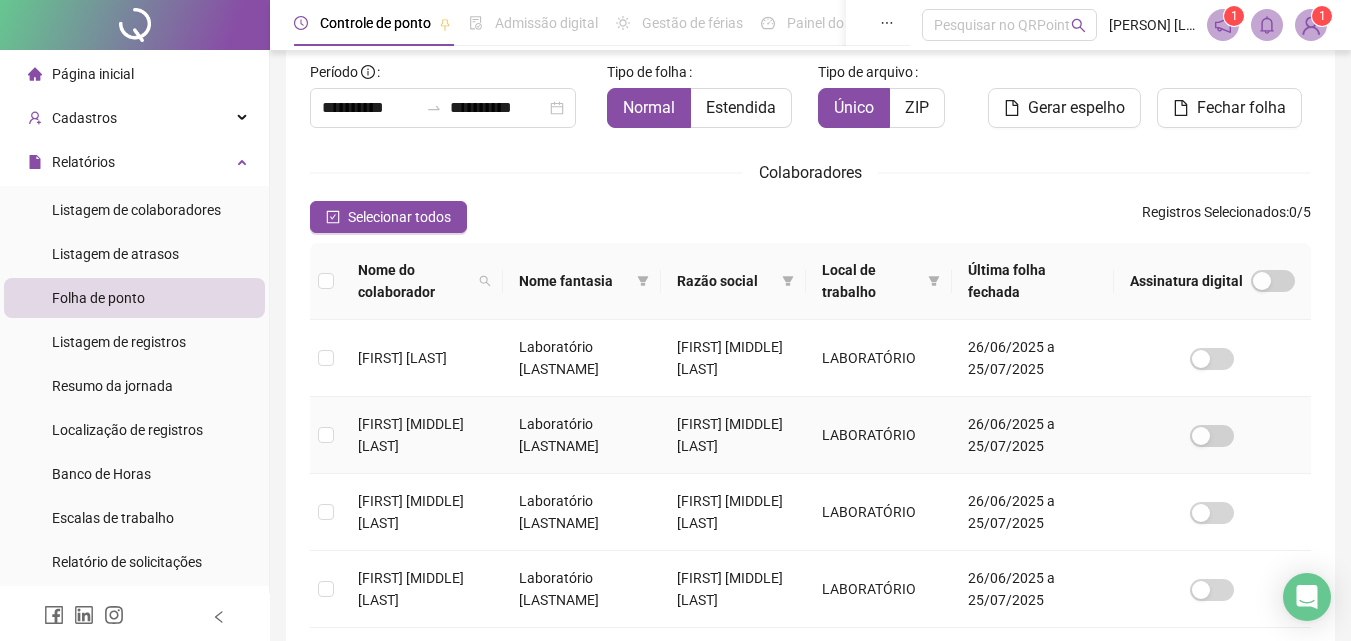 scroll, scrollTop: 100, scrollLeft: 0, axis: vertical 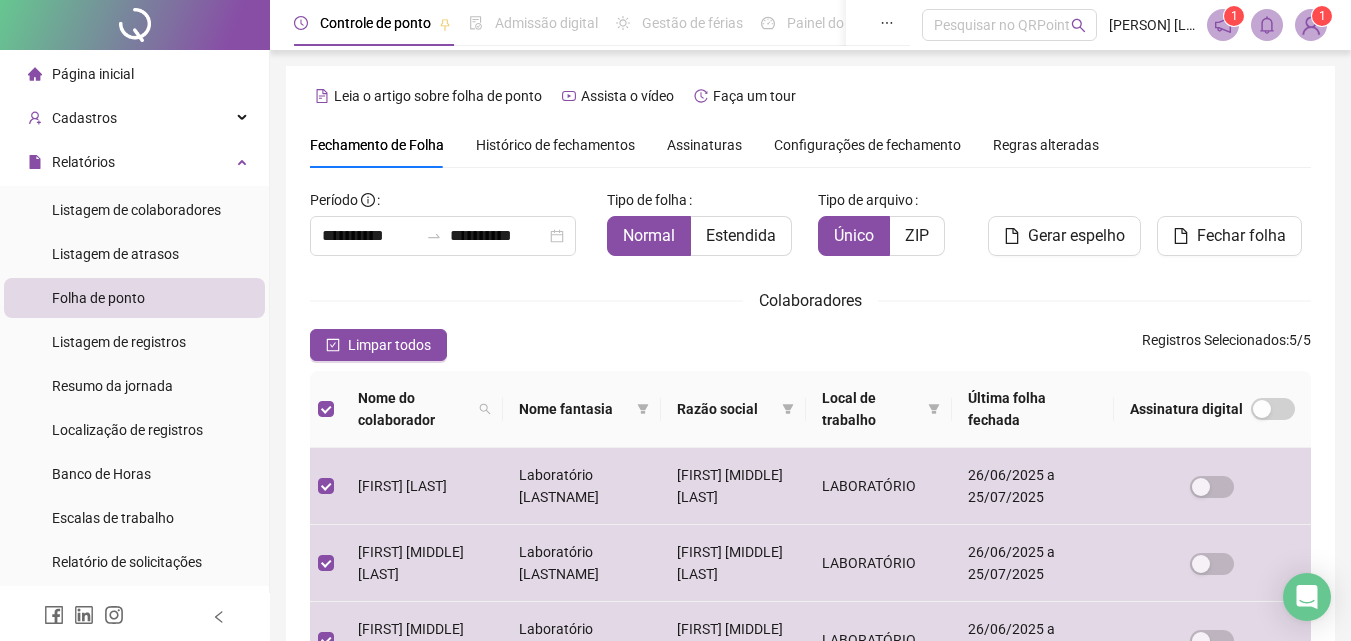 click on "Histórico de fechamentos" at bounding box center [555, 145] 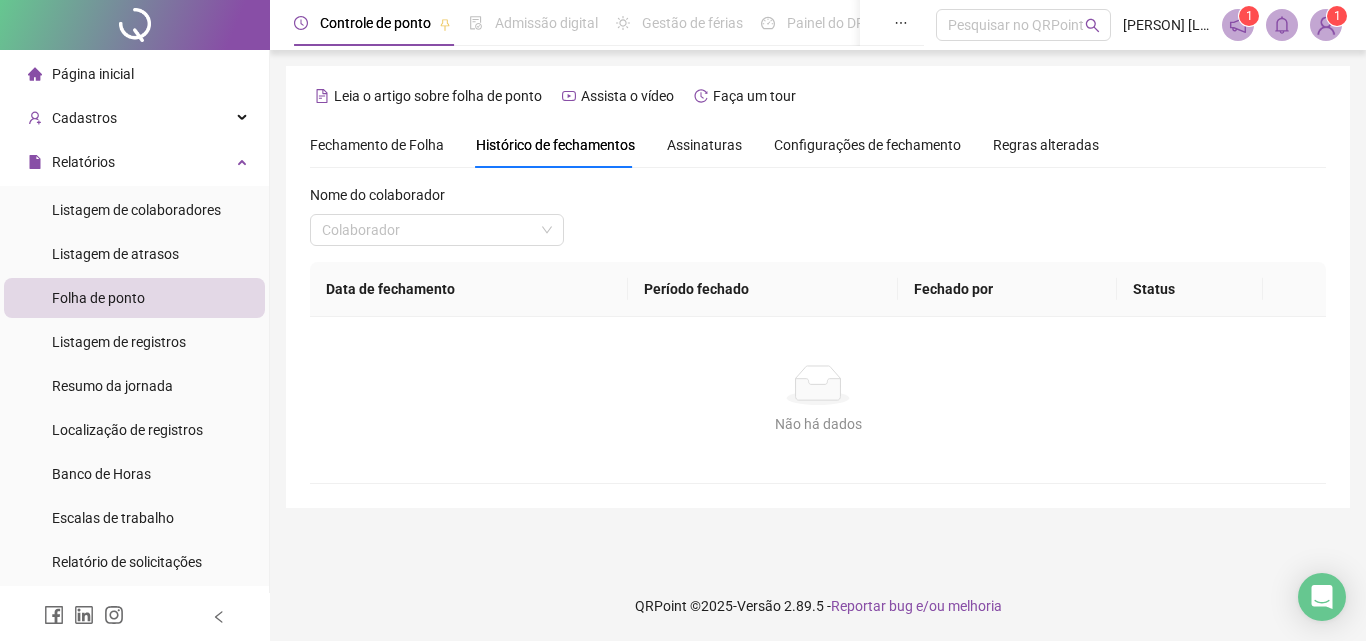 click on "Histórico de fechamentos" at bounding box center (555, 145) 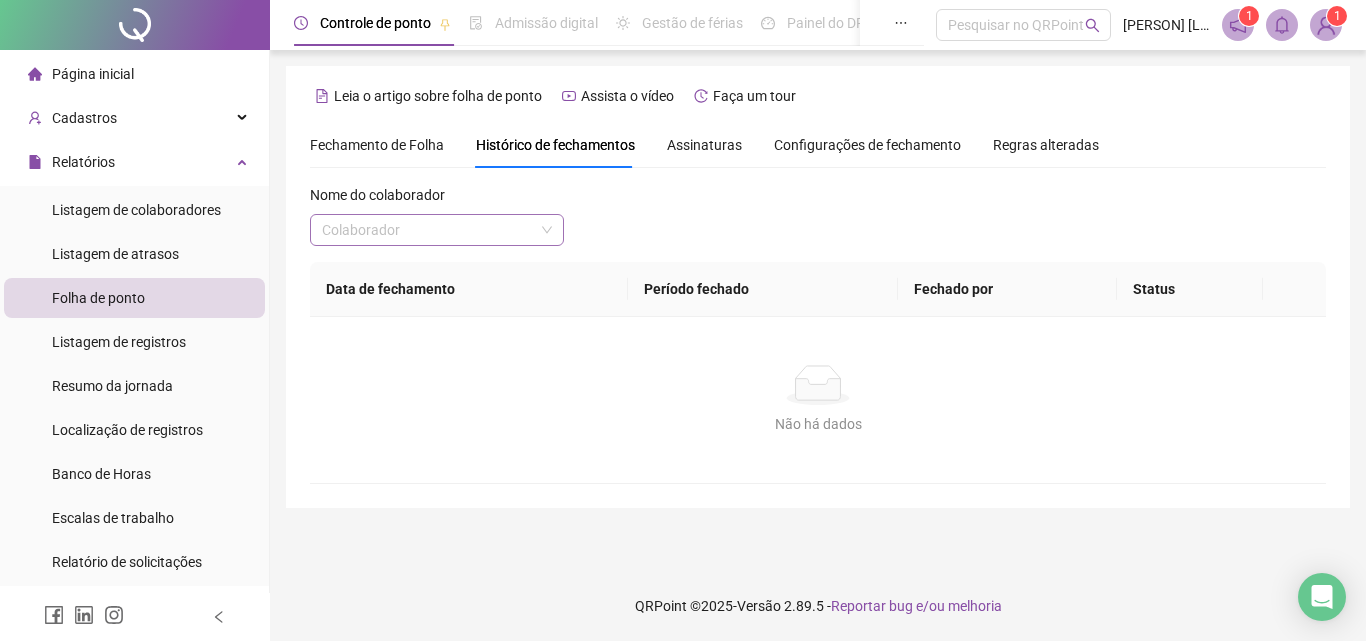 click at bounding box center (428, 230) 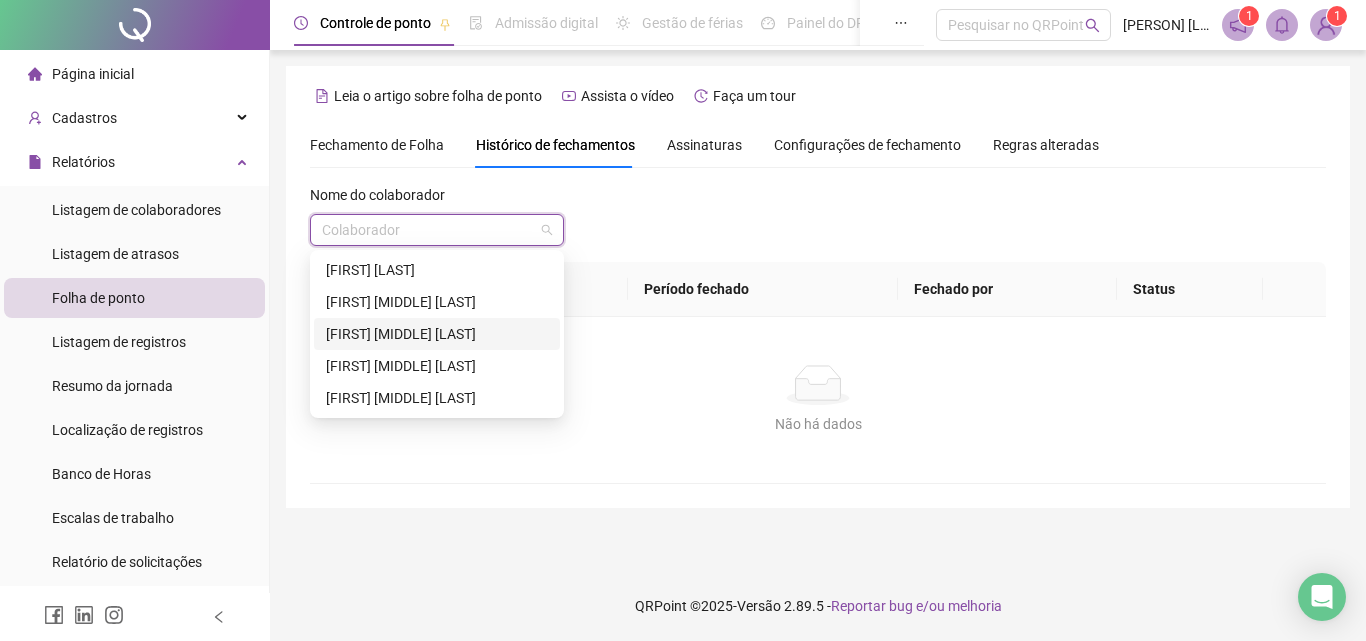 click on "[FIRST] [MIDDLE] [LAST]" at bounding box center (437, 334) 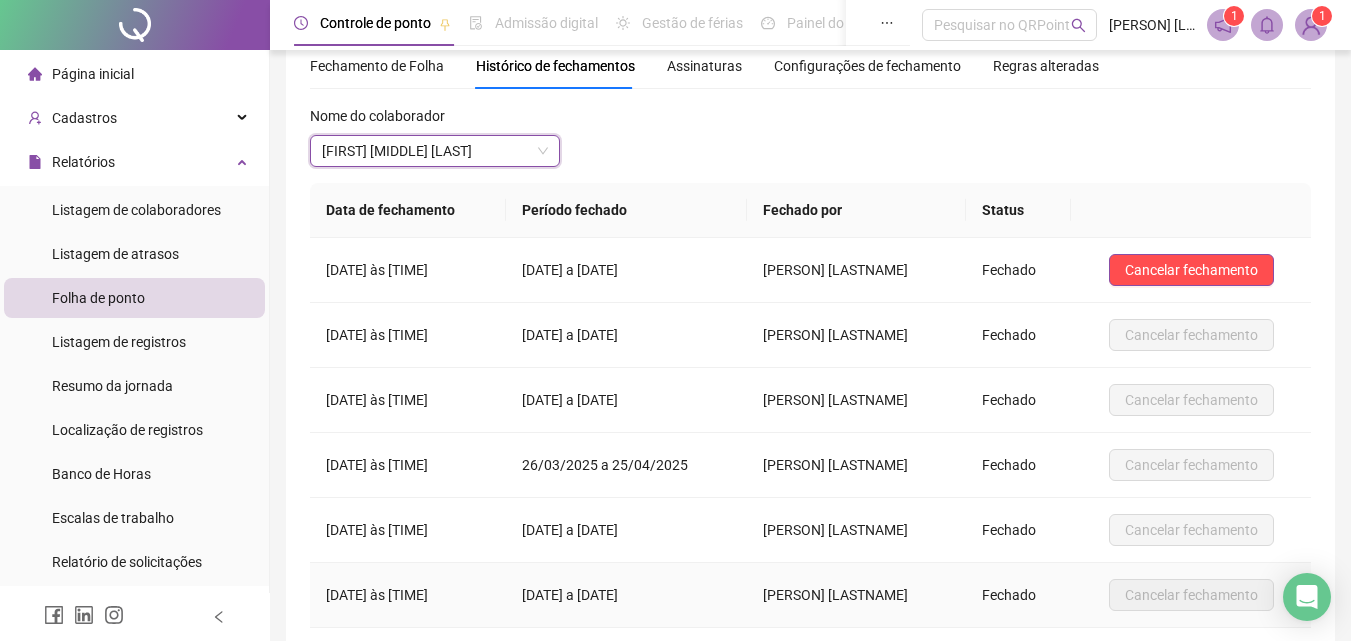 scroll, scrollTop: 0, scrollLeft: 0, axis: both 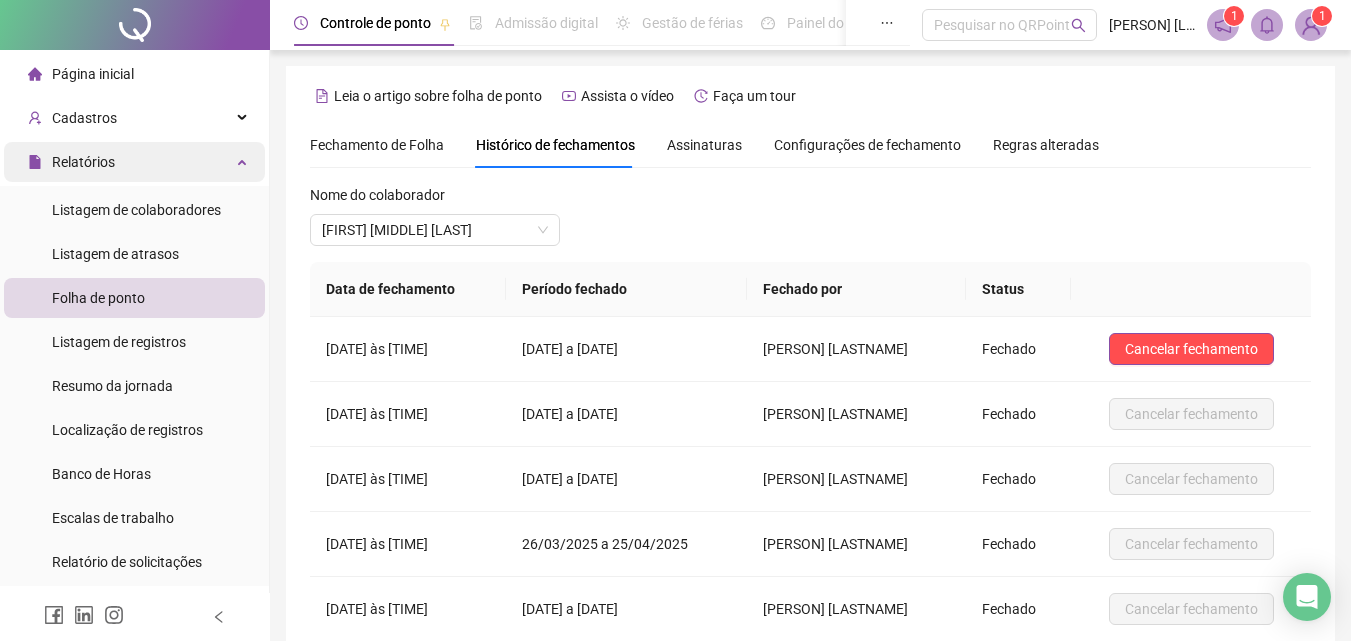 click on "Relatórios" at bounding box center [83, 162] 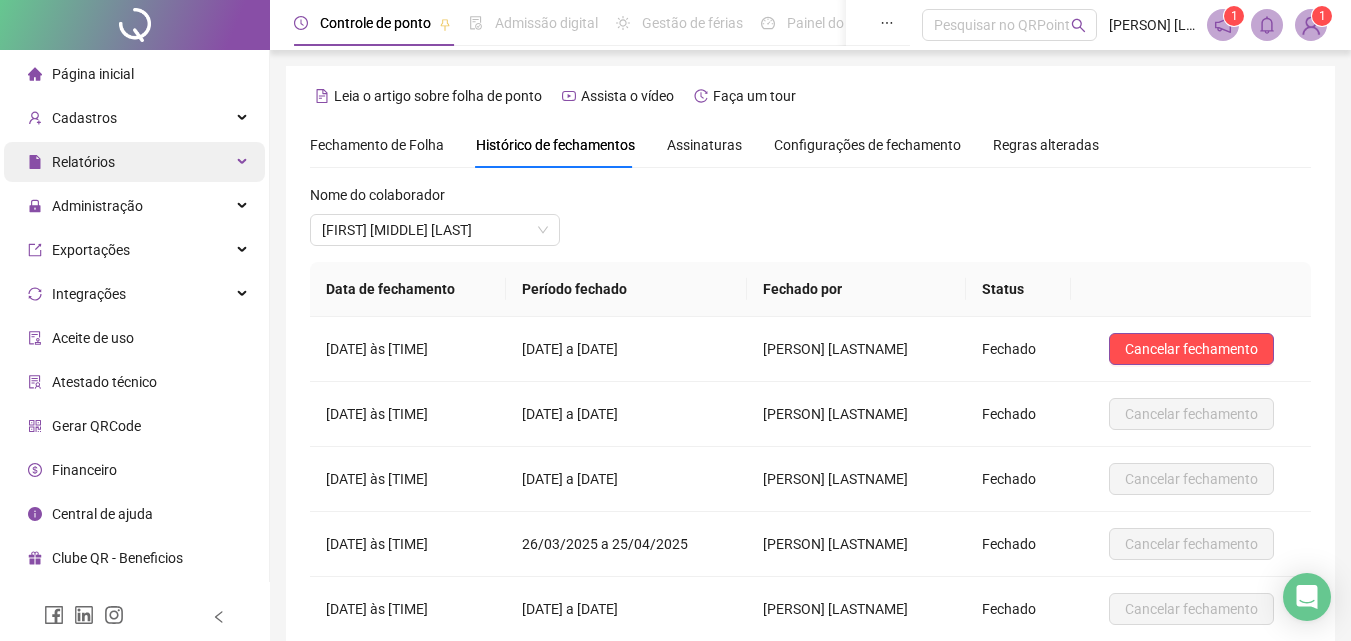 click on "Relatórios" at bounding box center [83, 162] 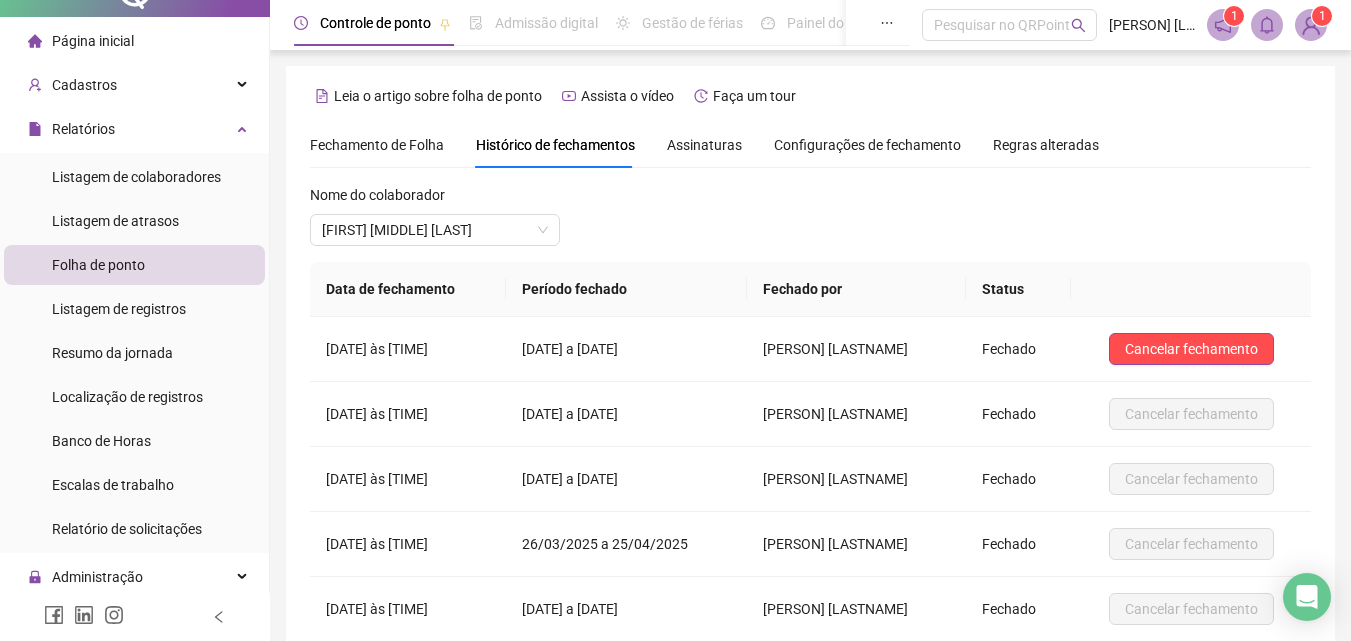scroll, scrollTop: 0, scrollLeft: 0, axis: both 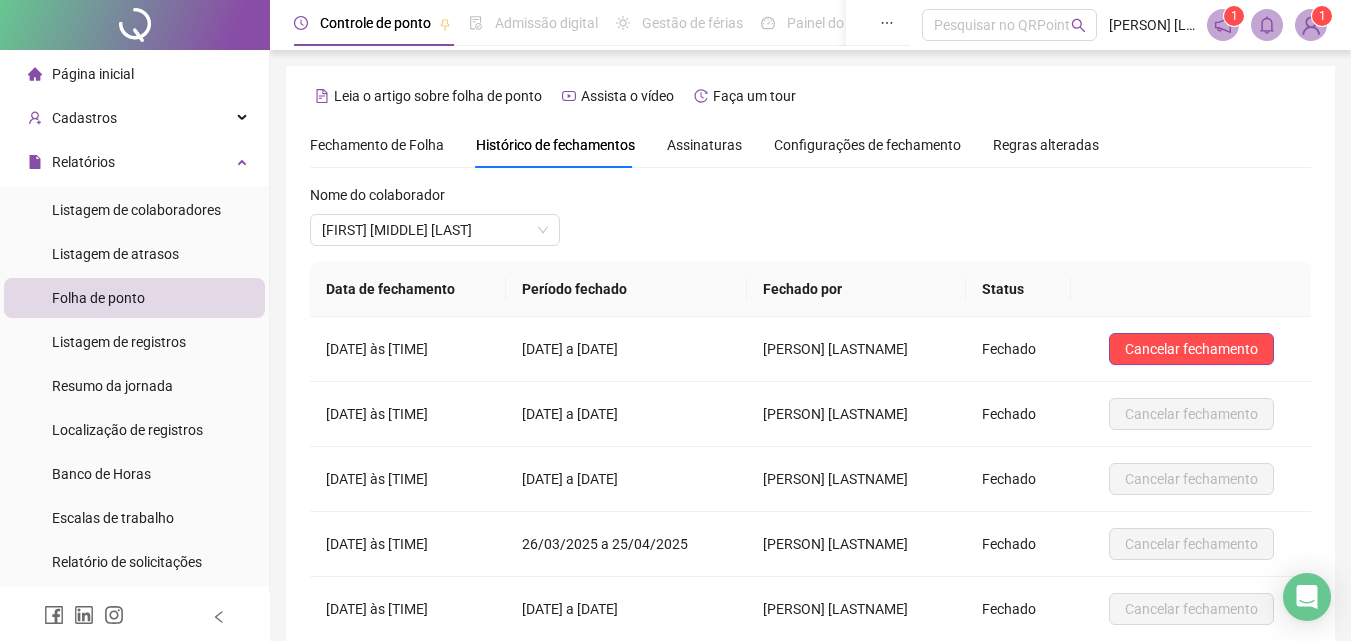 click on "Fechamento de Folha" at bounding box center [377, 145] 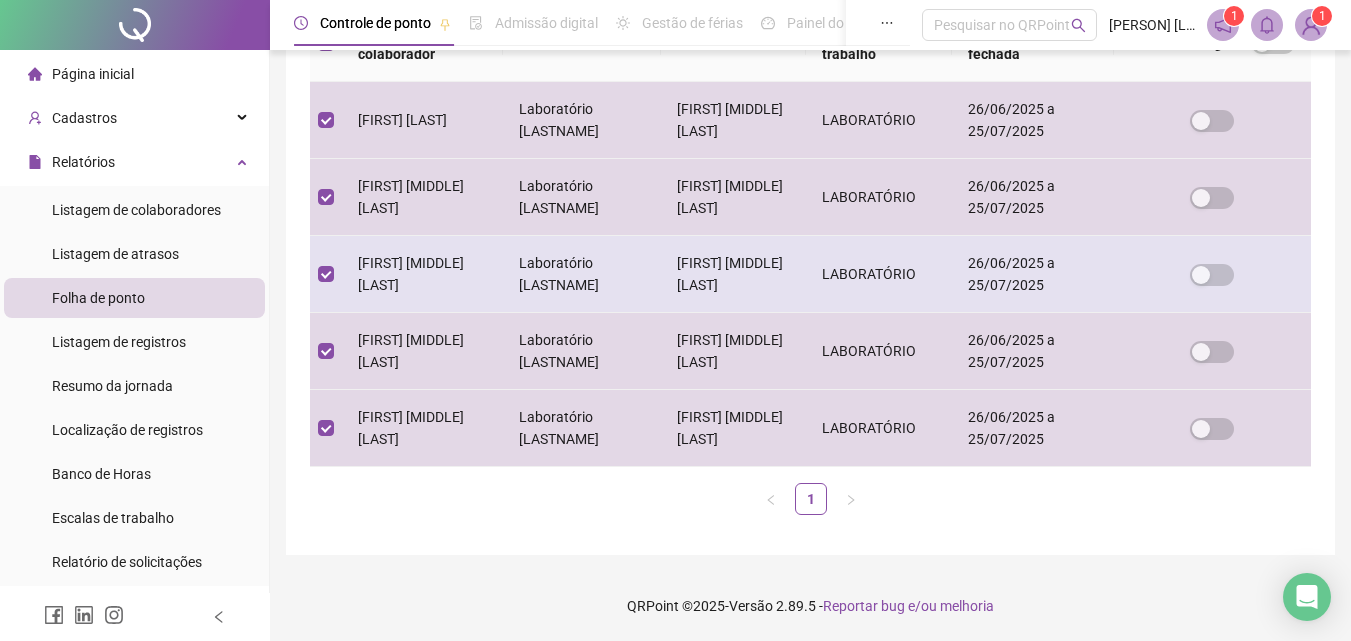 scroll, scrollTop: 476, scrollLeft: 0, axis: vertical 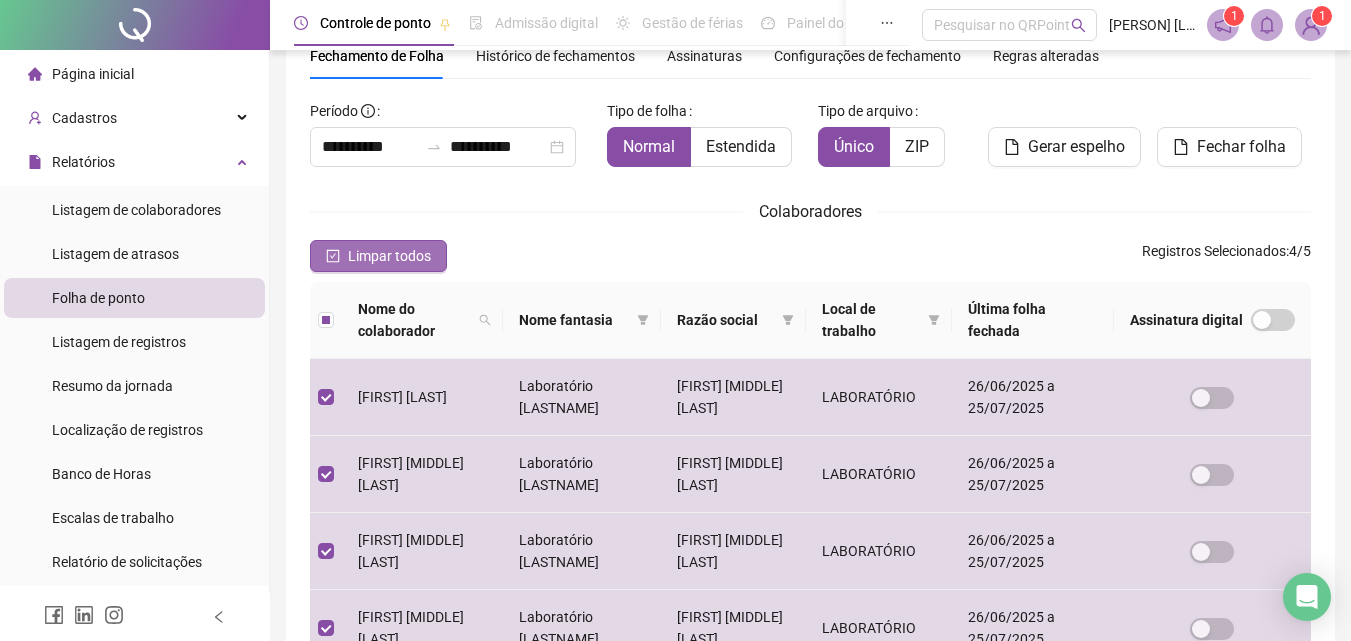 click 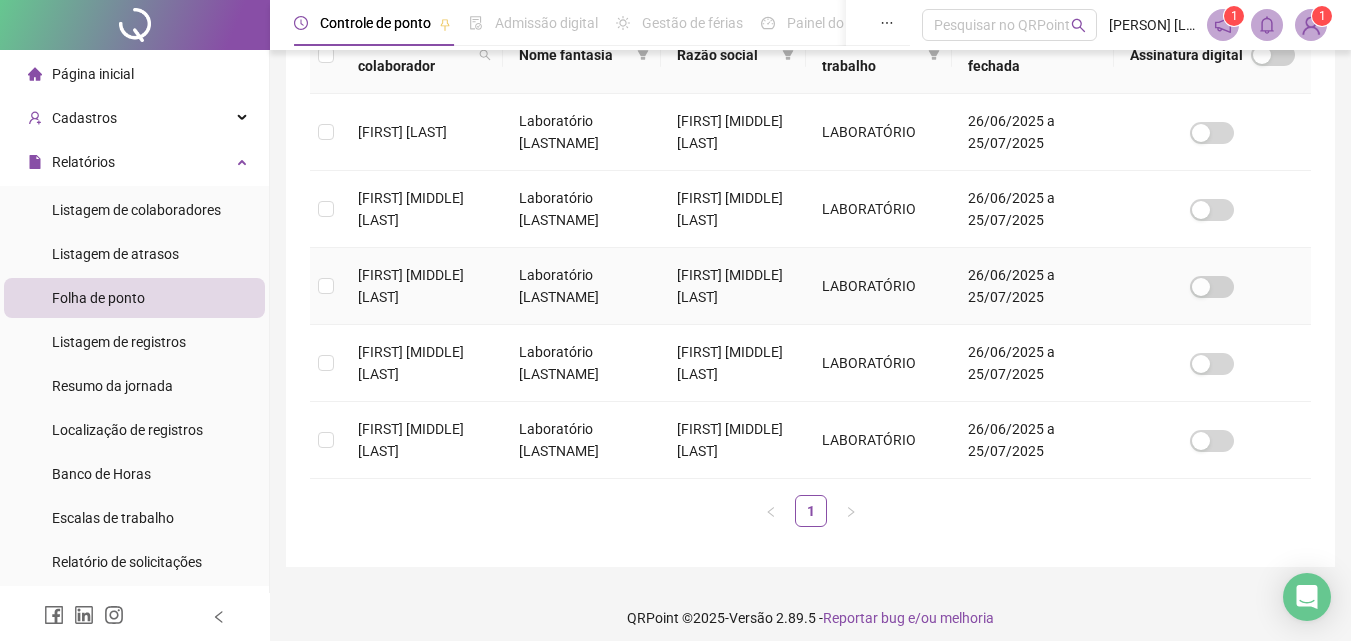 scroll, scrollTop: 389, scrollLeft: 0, axis: vertical 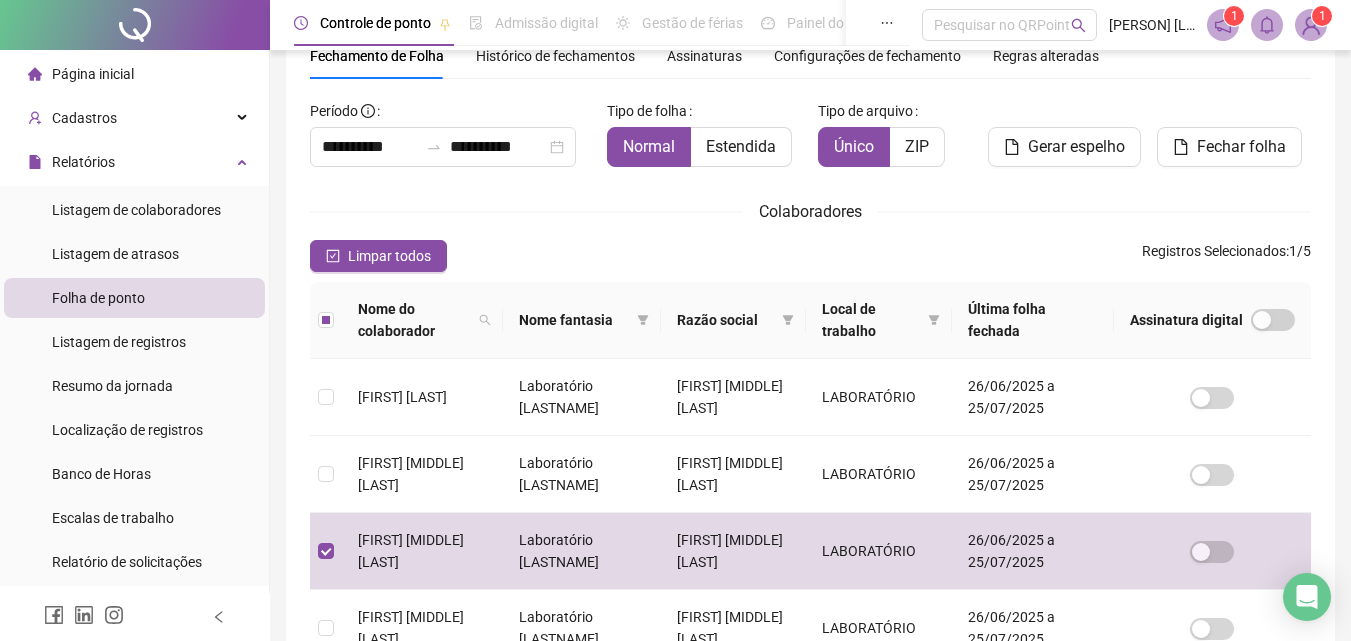 click on "Histórico de fechamentos" at bounding box center [555, 56] 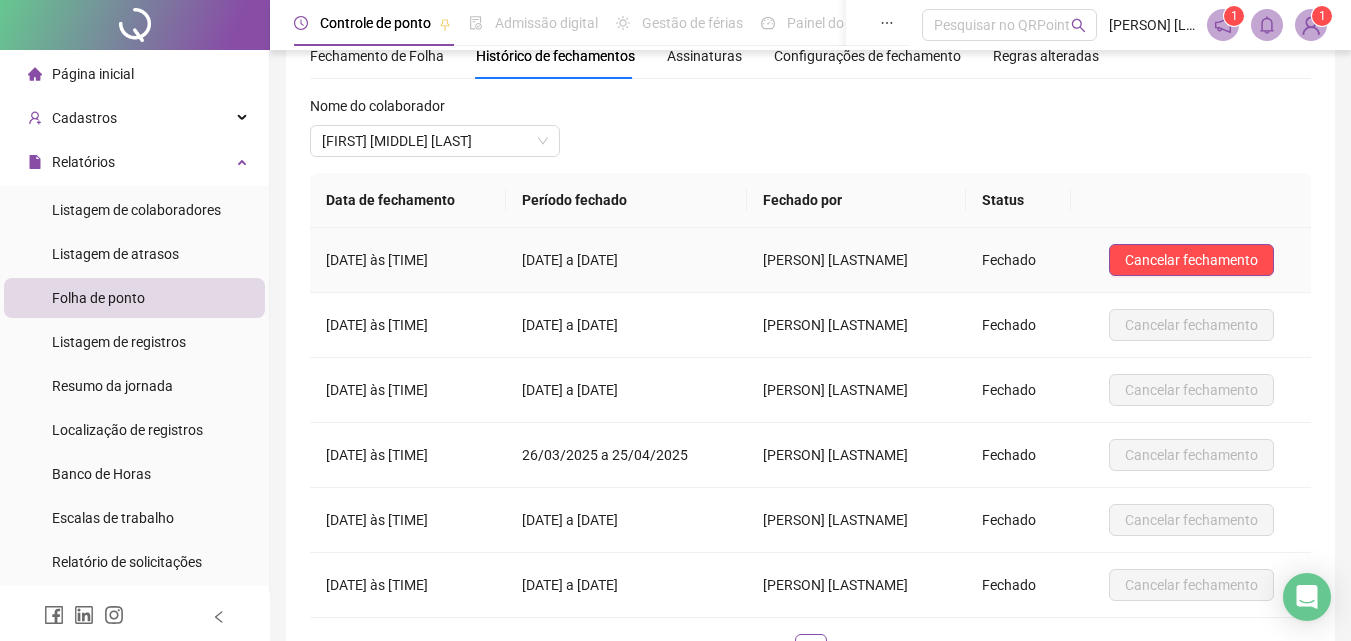 click on "[PERSON] [LASTNAME]" at bounding box center [837, 260] 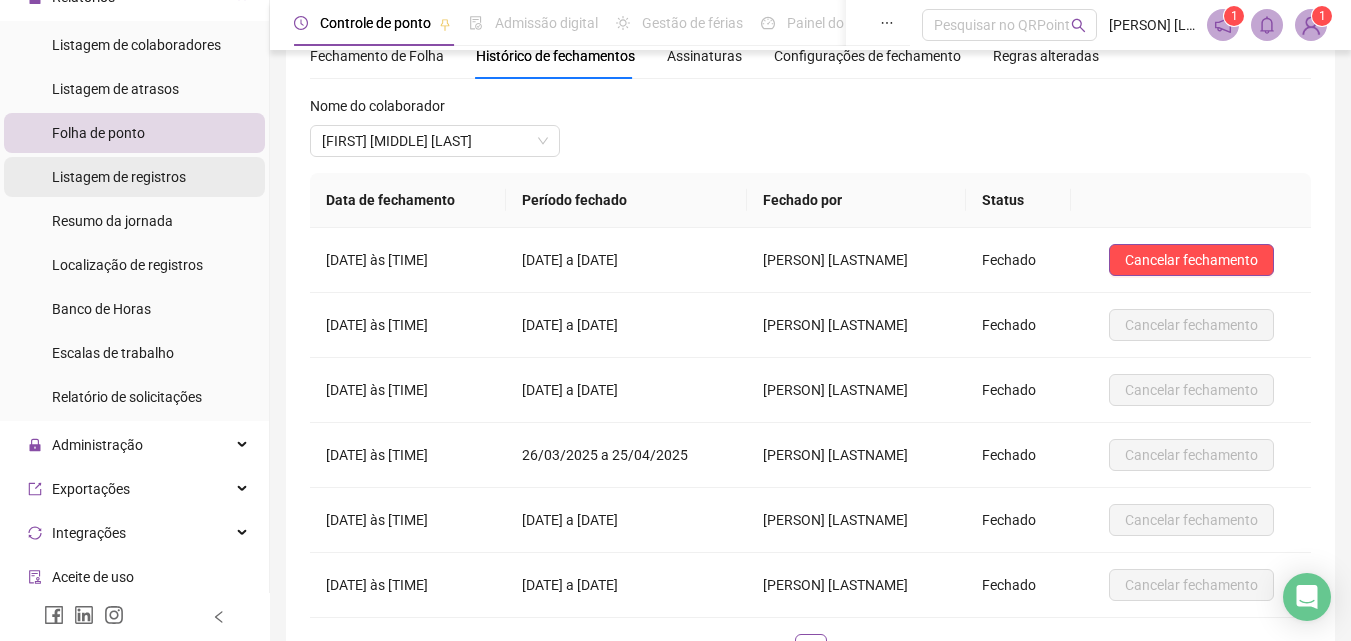 scroll, scrollTop: 200, scrollLeft: 0, axis: vertical 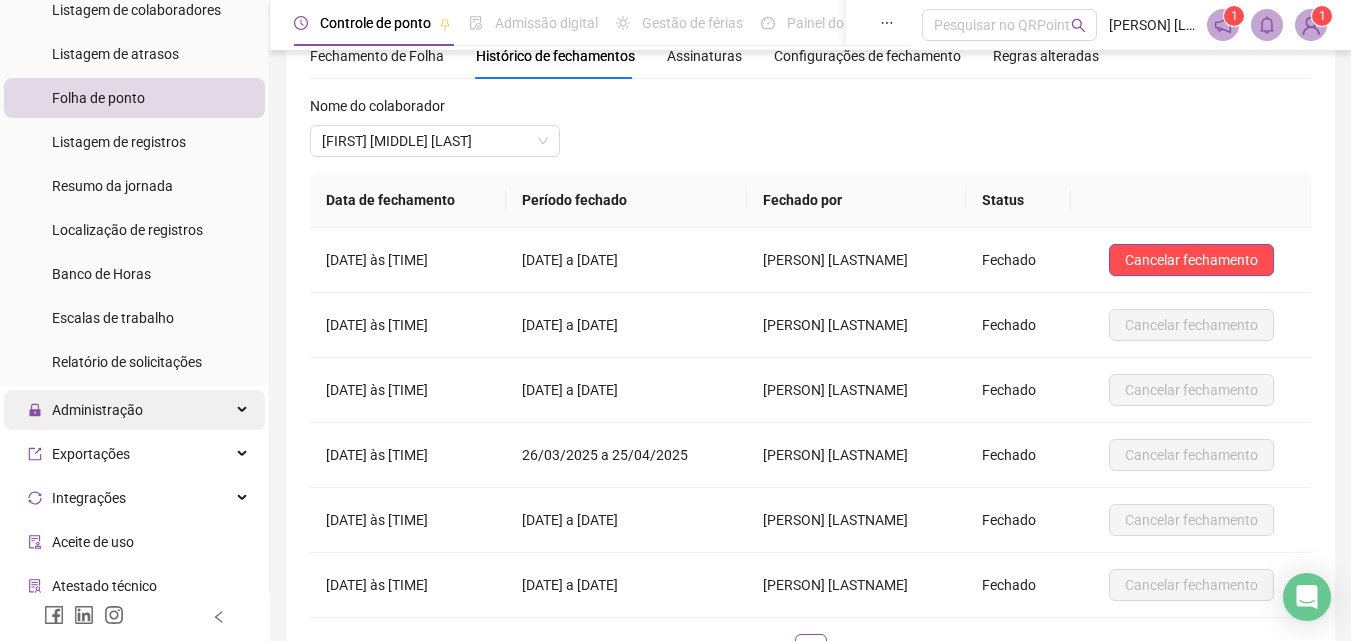 click on "Administração" at bounding box center [134, 410] 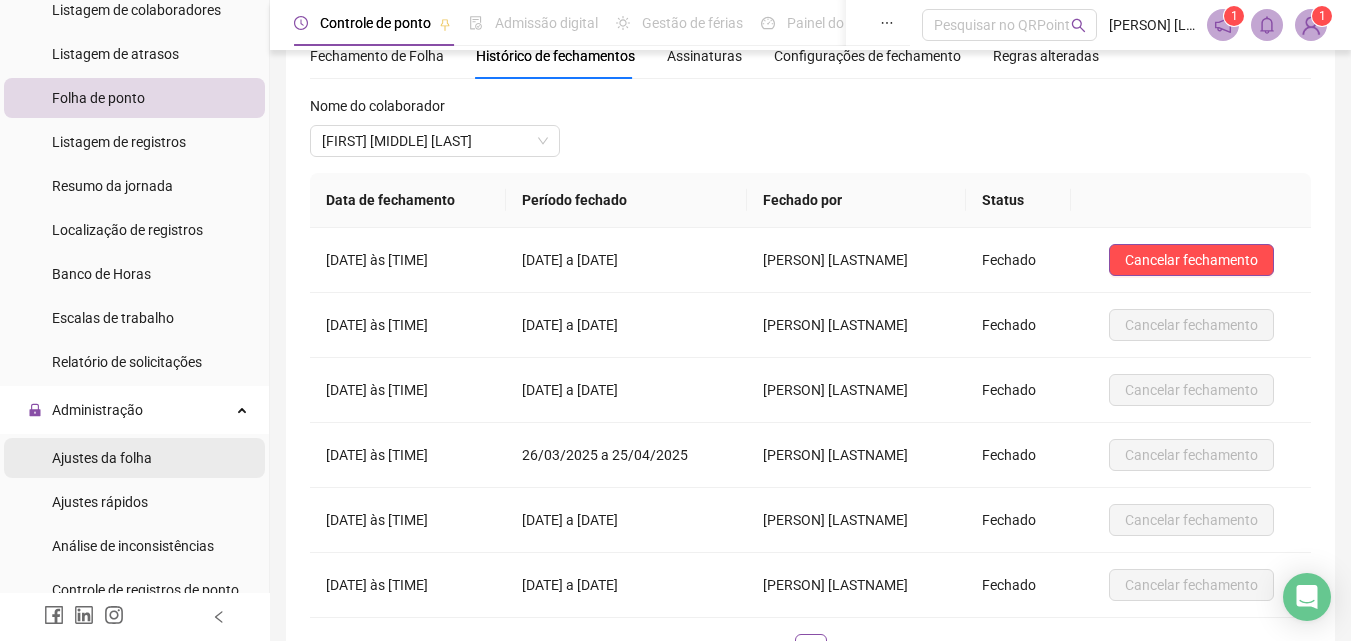click on "Ajustes da folha" at bounding box center (102, 458) 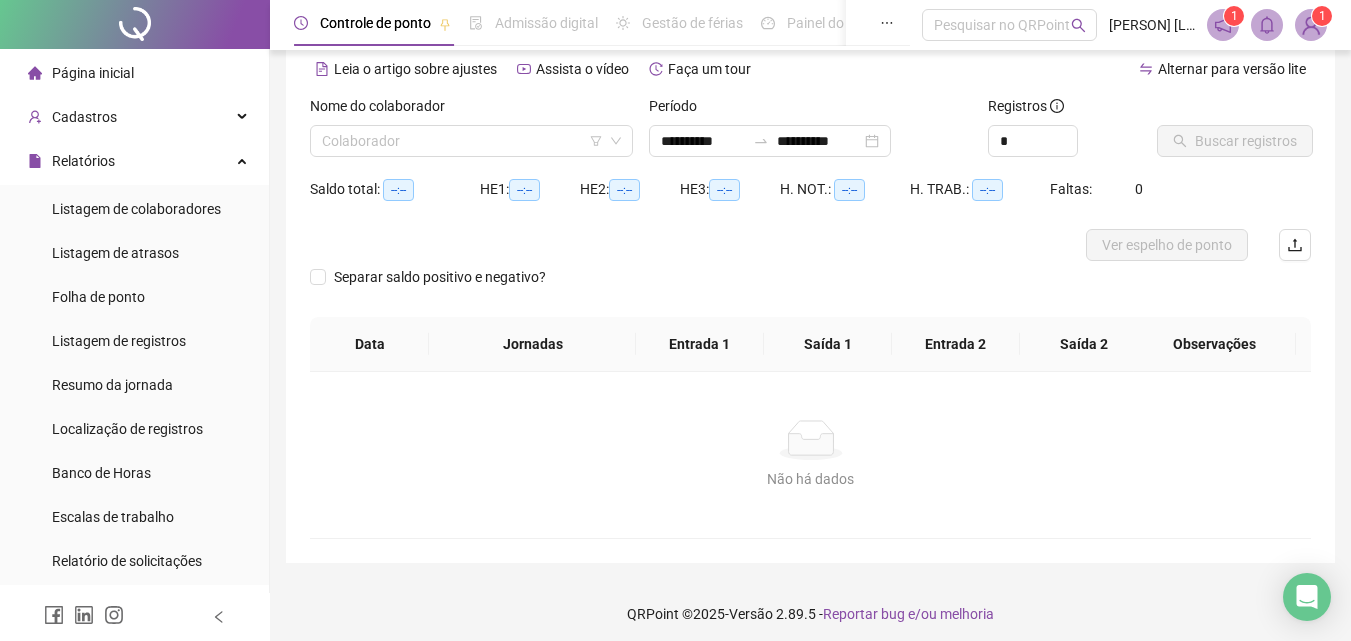 scroll, scrollTop: 0, scrollLeft: 0, axis: both 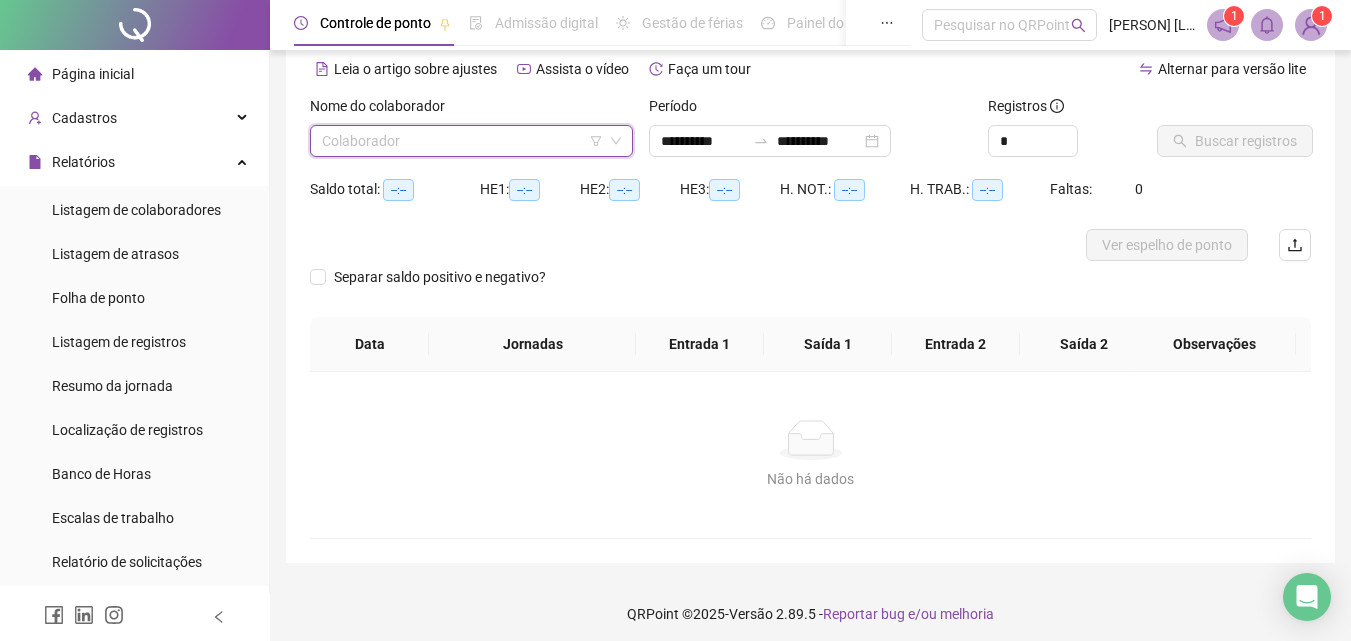 click at bounding box center (462, 141) 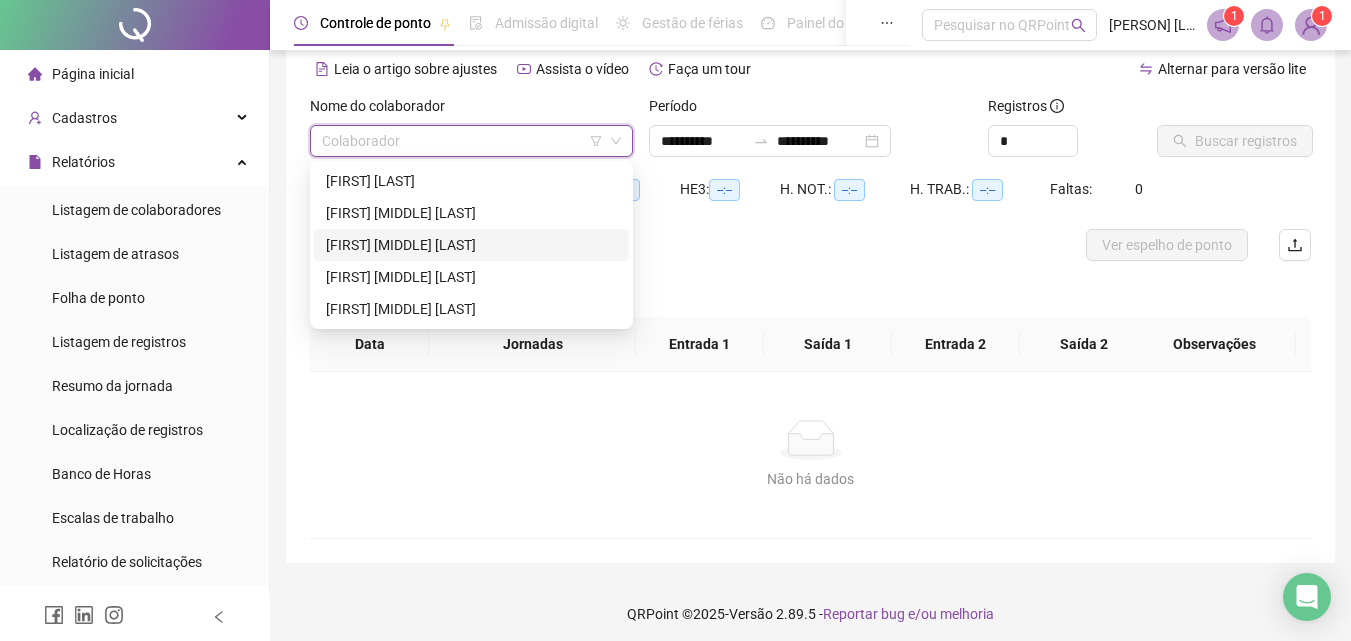 click on "[FIRST] [MIDDLE] [LAST]" at bounding box center [471, 245] 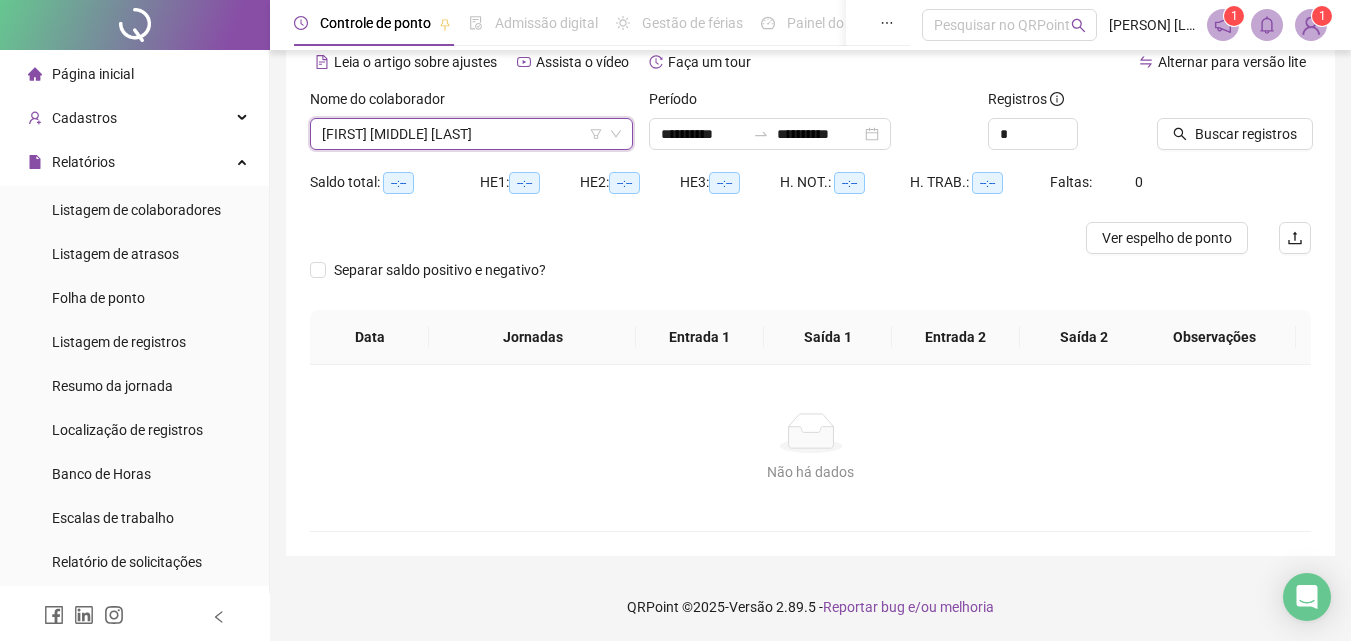 scroll, scrollTop: 97, scrollLeft: 0, axis: vertical 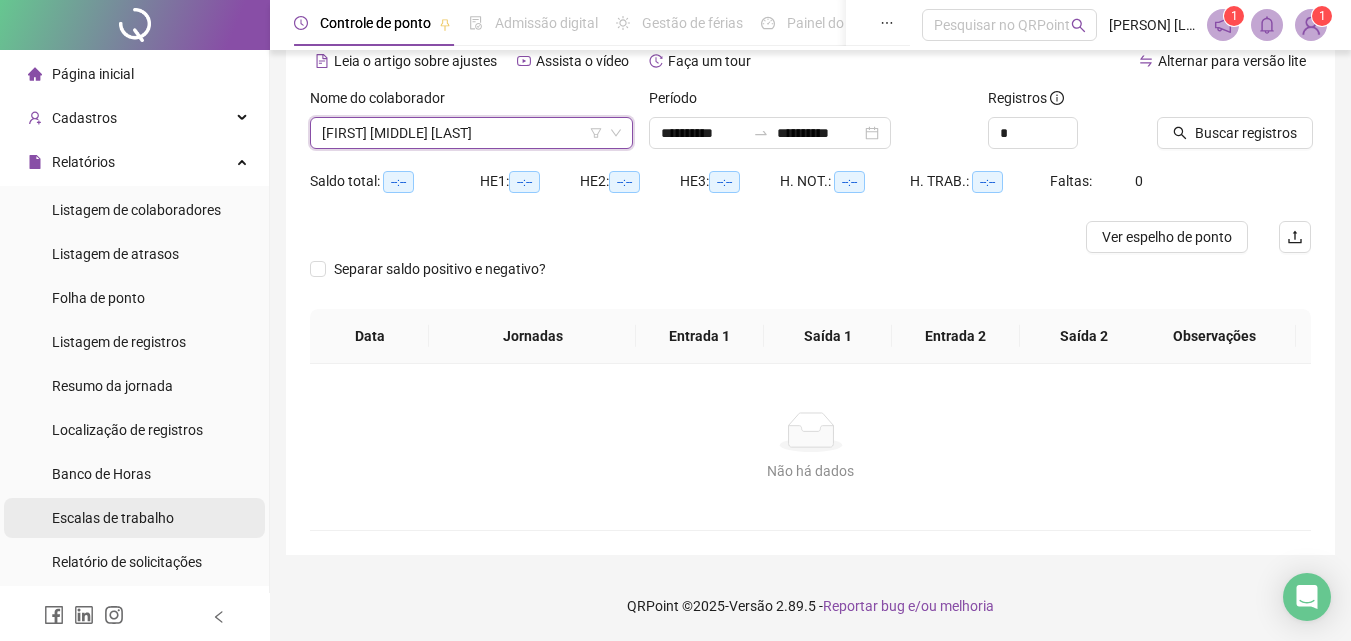 click on "Escalas de trabalho" at bounding box center (113, 518) 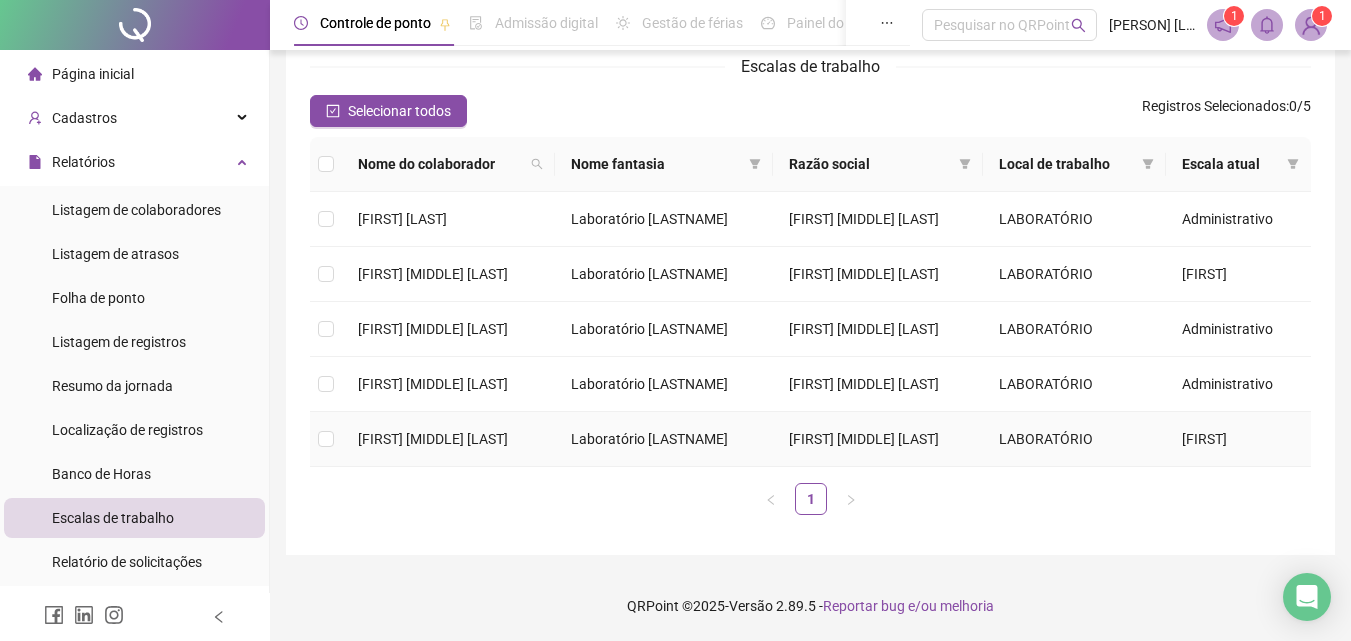 scroll, scrollTop: 100, scrollLeft: 0, axis: vertical 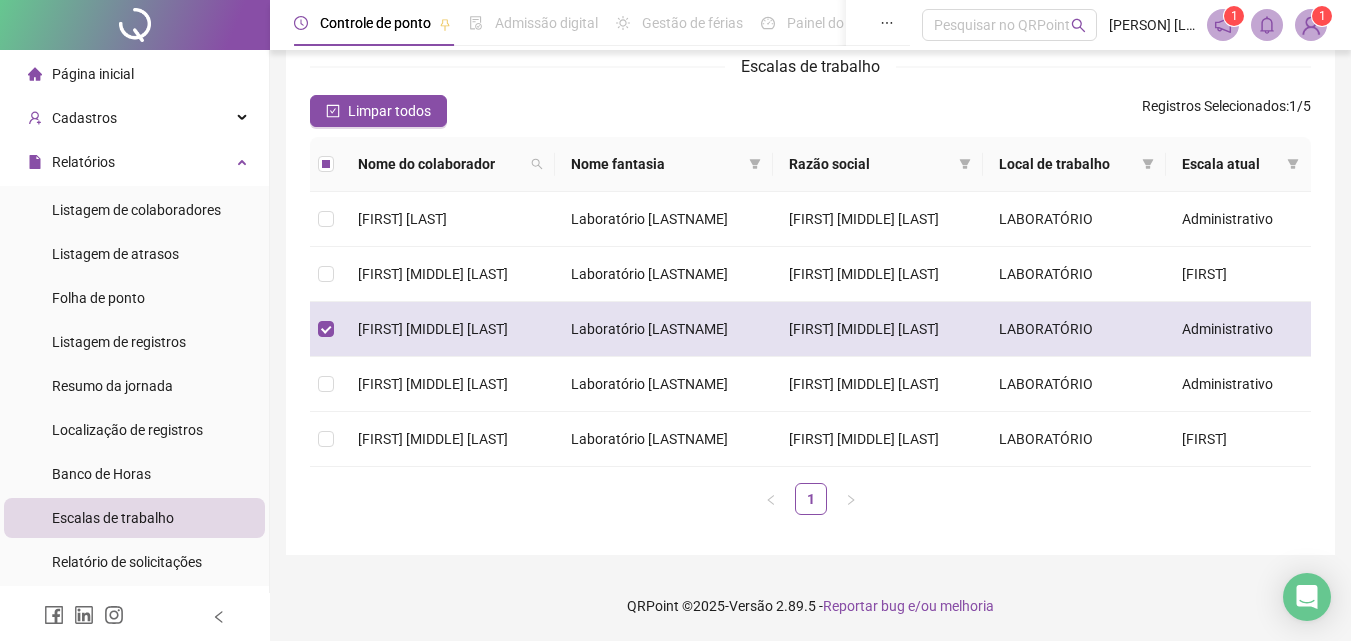 click on "Laboratório [LASTNAME]" at bounding box center [664, 329] 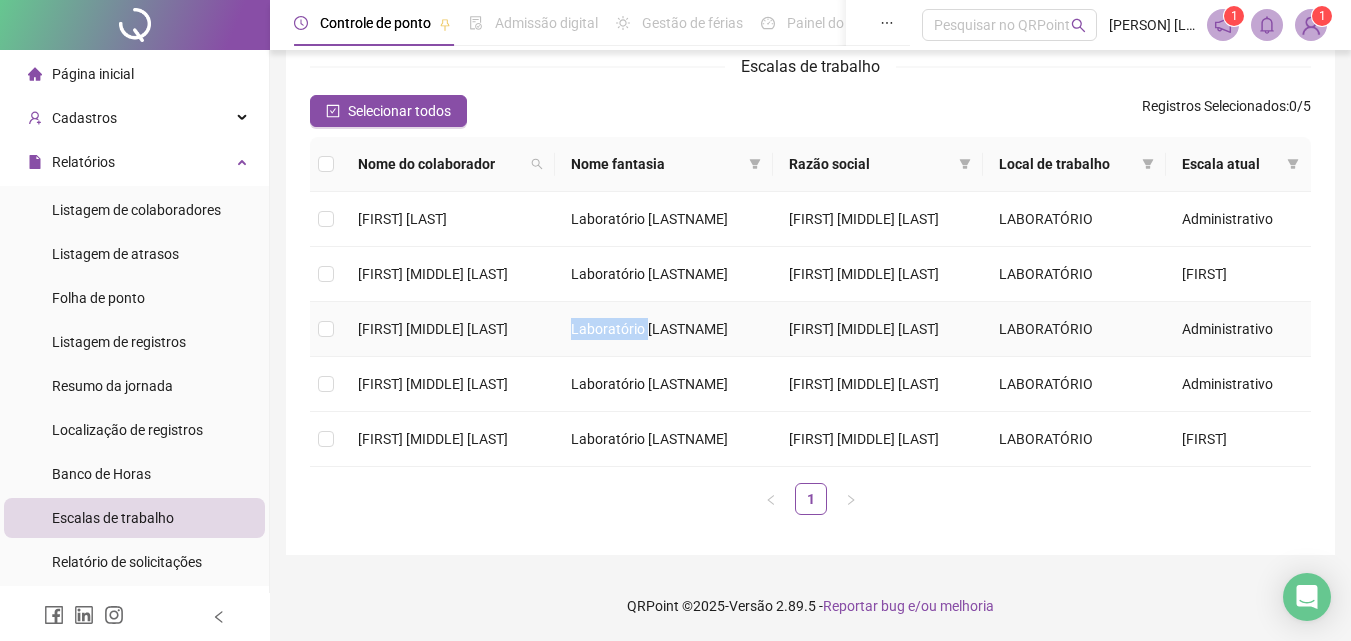 click on "Laboratório [LASTNAME]" at bounding box center (664, 329) 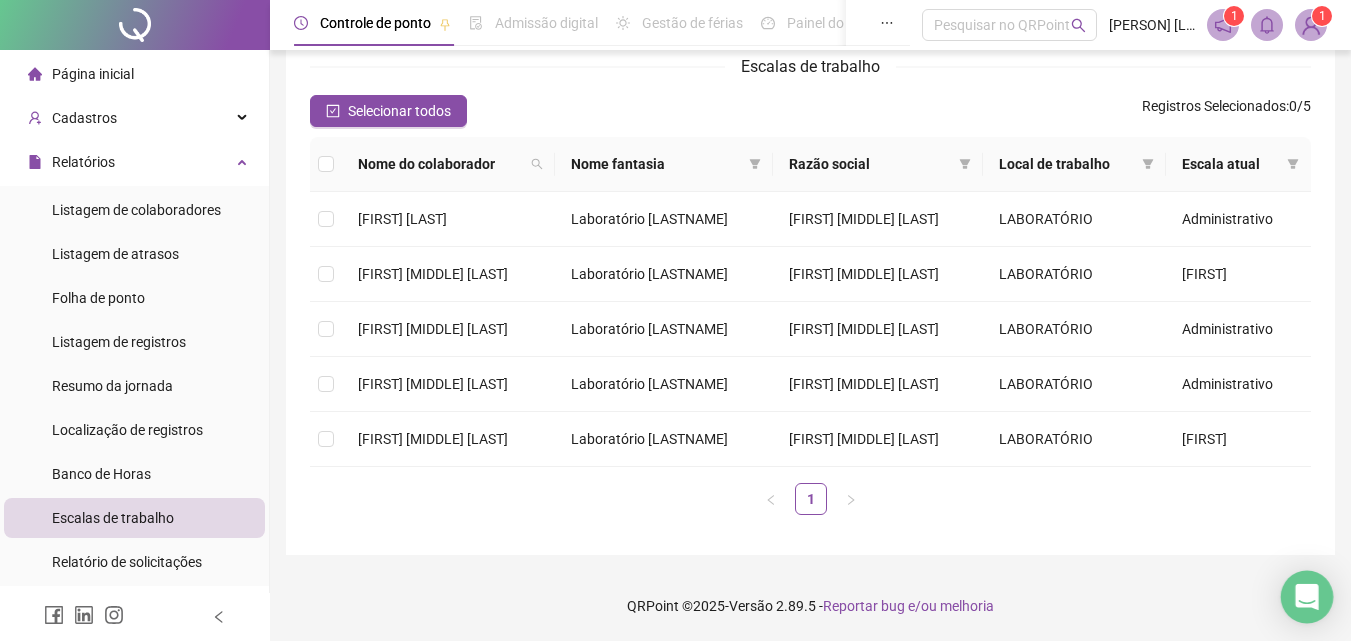 click 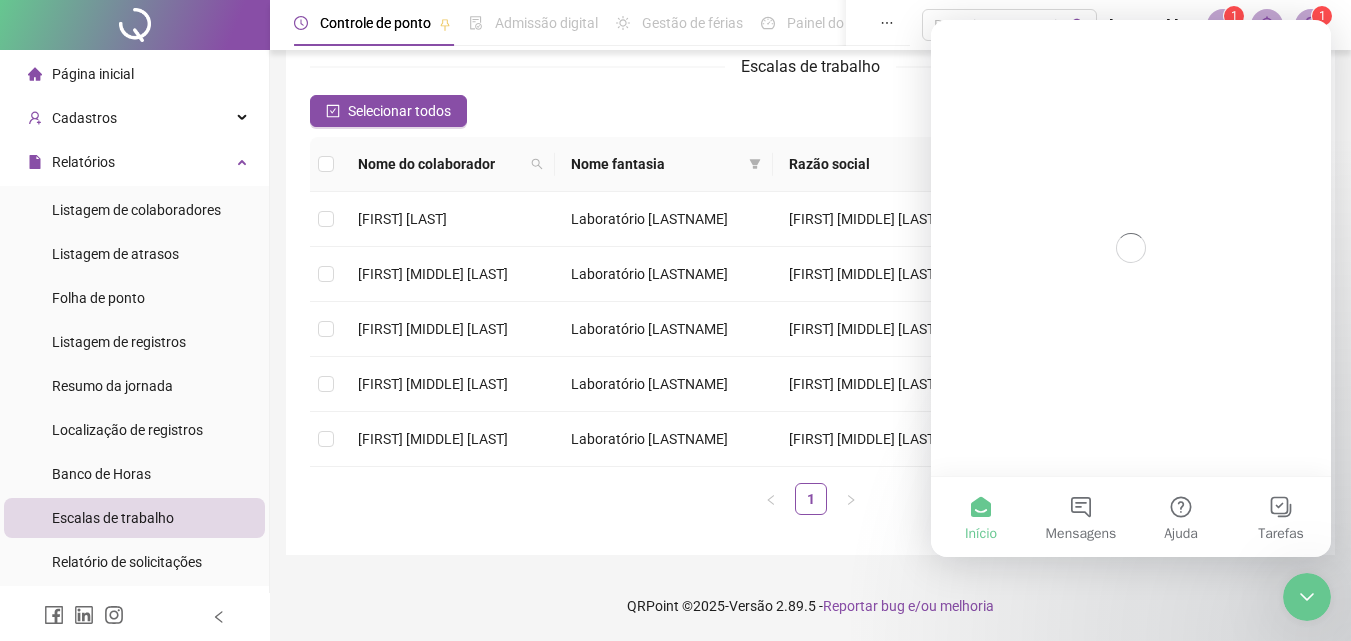 scroll, scrollTop: 0, scrollLeft: 0, axis: both 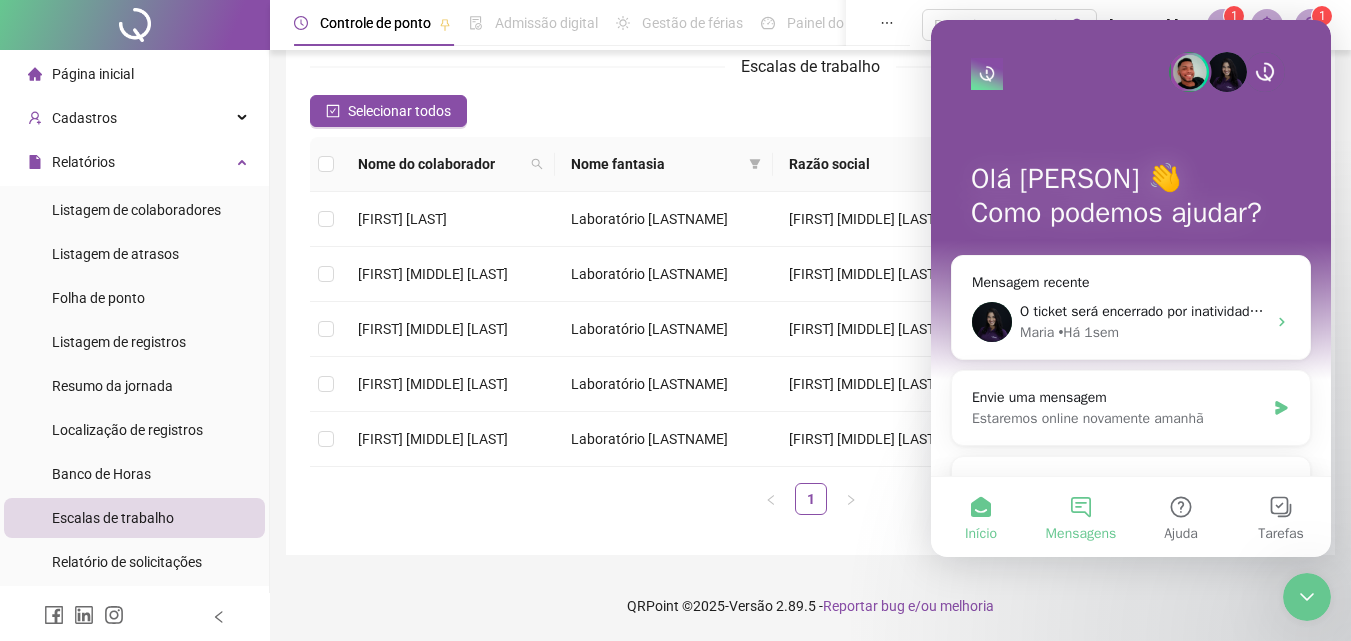 click on "Mensagens" at bounding box center (1081, 517) 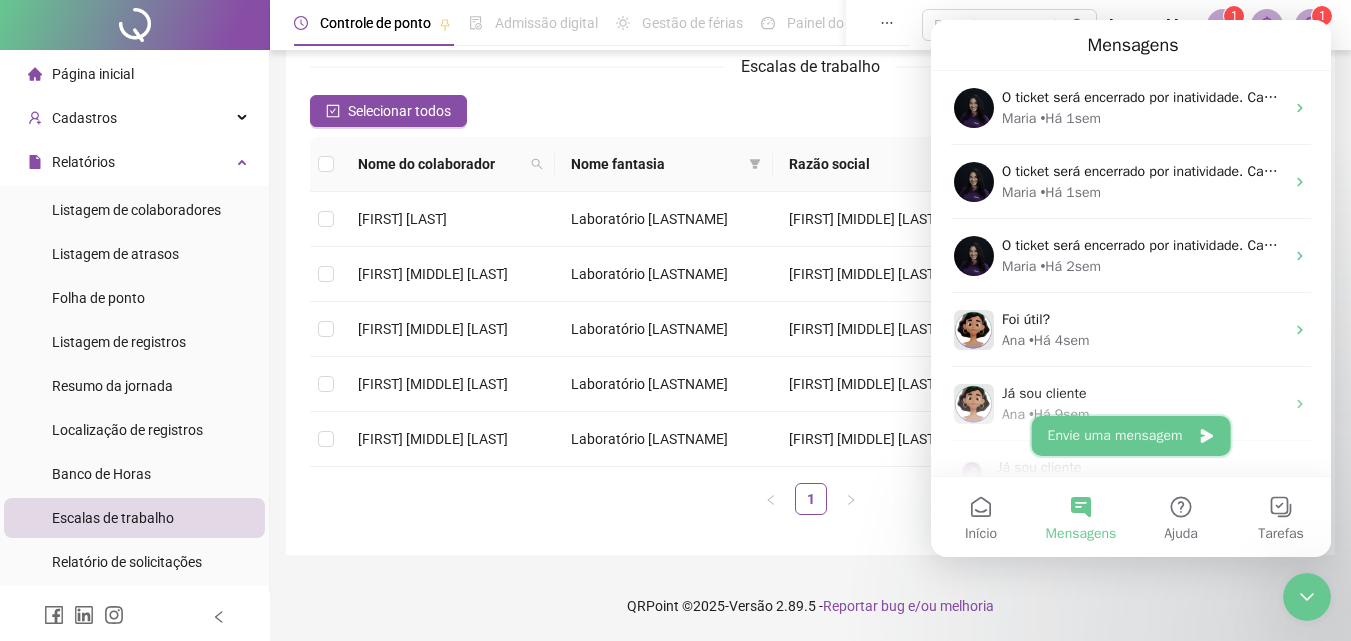 click on "Envie uma mensagem" at bounding box center [1131, 436] 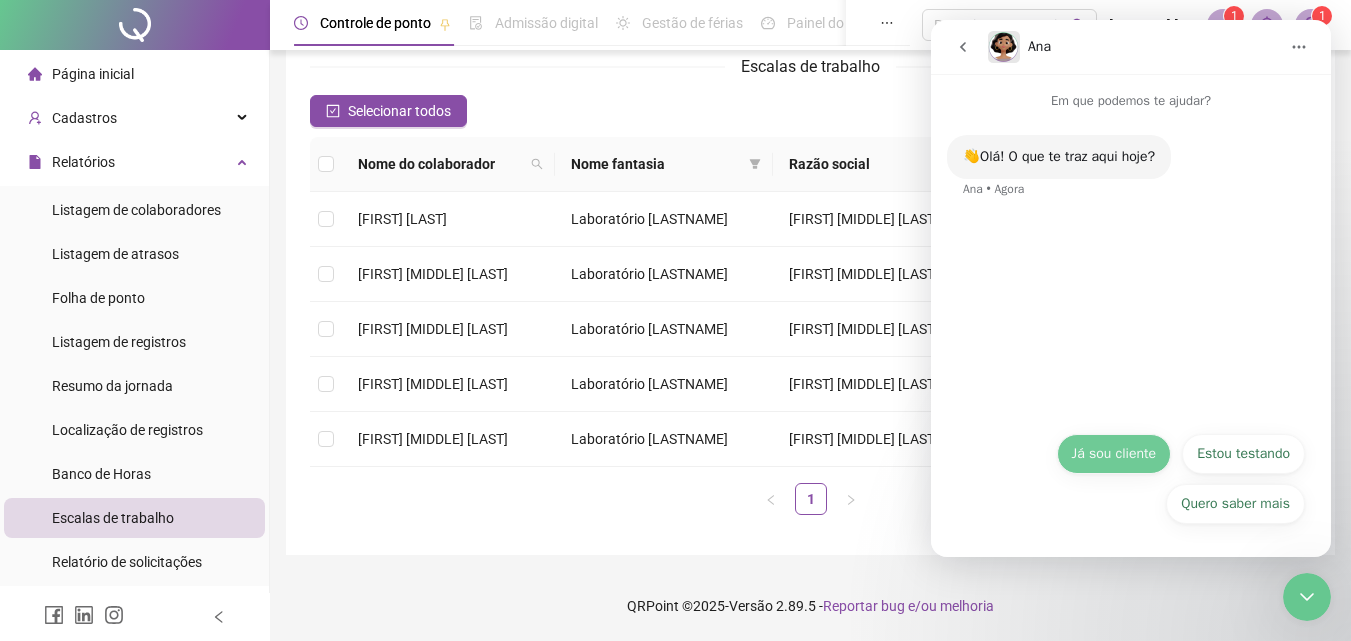 click on "Já sou cliente" at bounding box center [1114, 454] 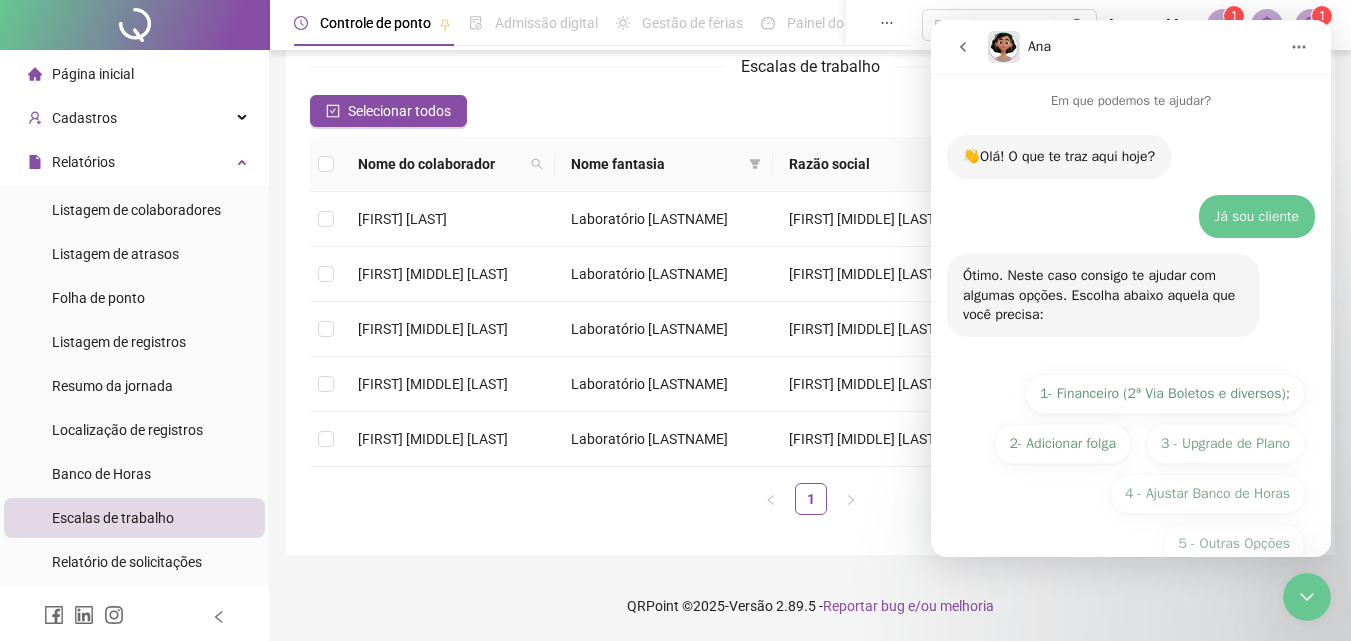 scroll, scrollTop: 40, scrollLeft: 0, axis: vertical 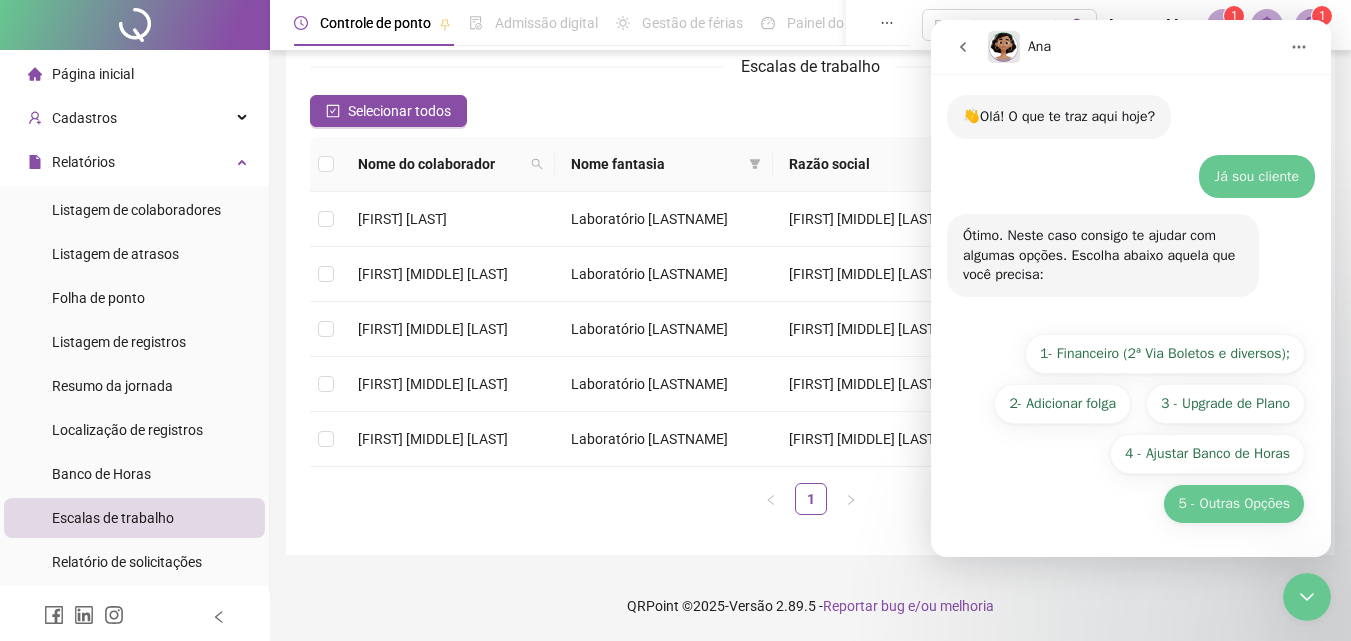 click on "5 - Outras Opções" at bounding box center (1234, 504) 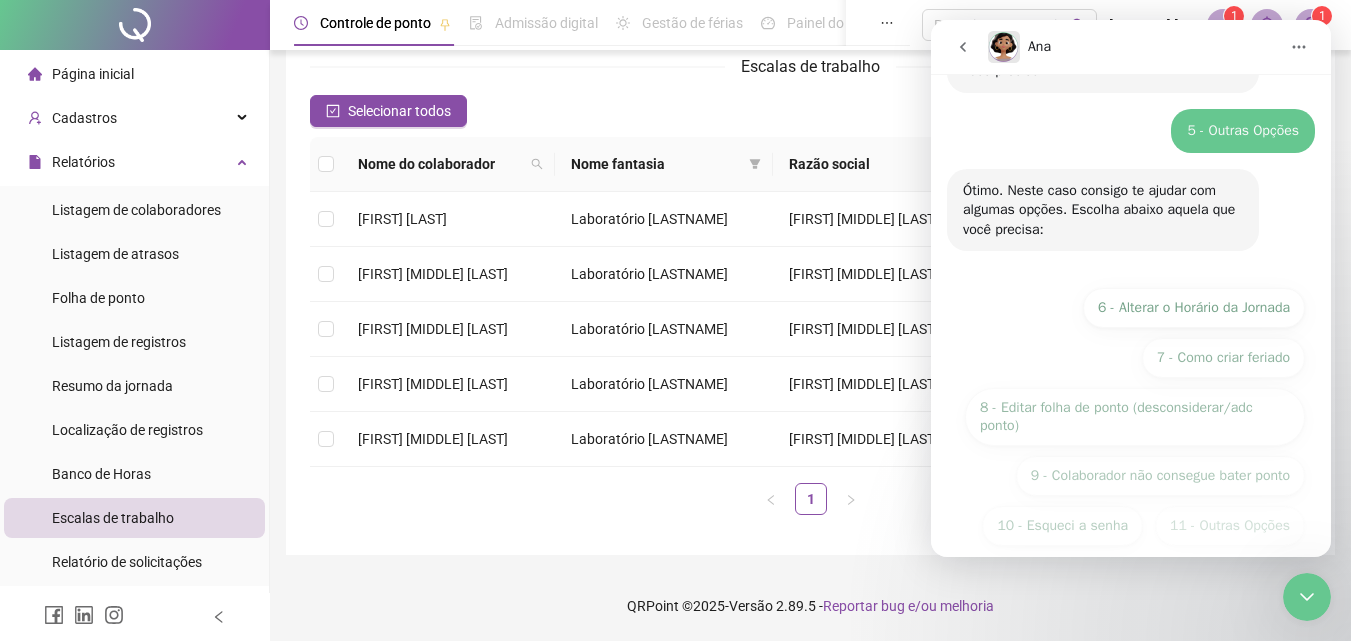 scroll, scrollTop: 266, scrollLeft: 0, axis: vertical 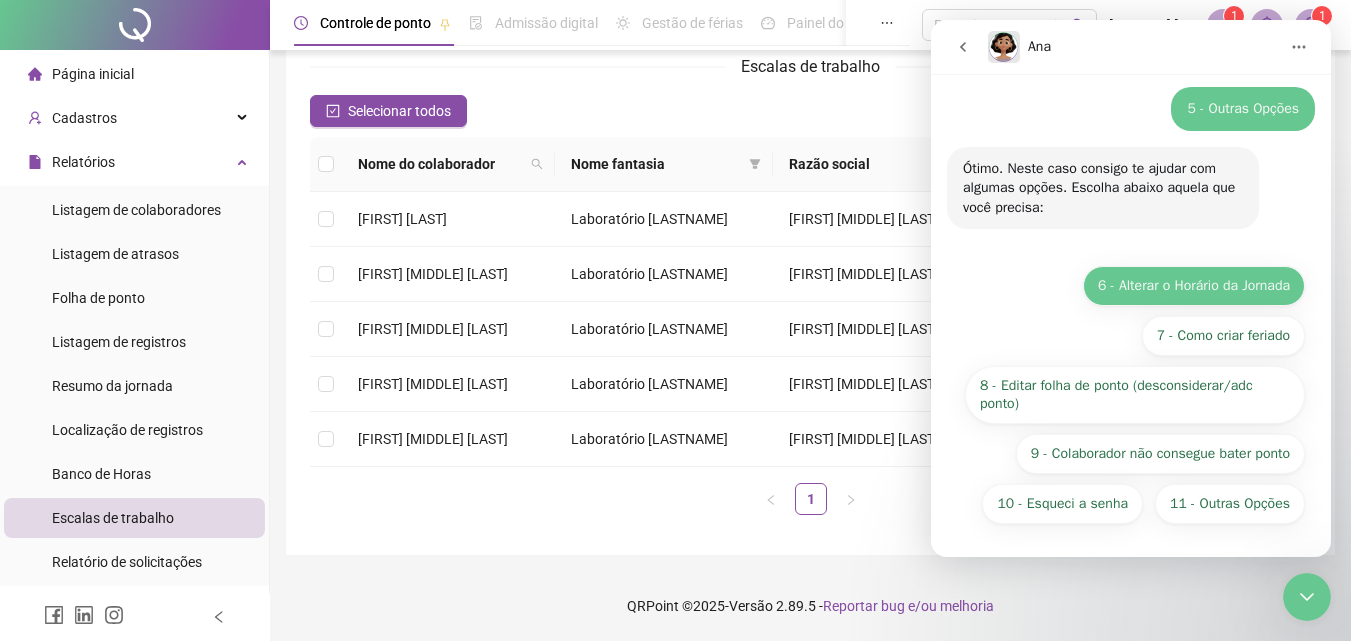 click on "6 - Alterar o Horário da Jornada" at bounding box center [1194, 286] 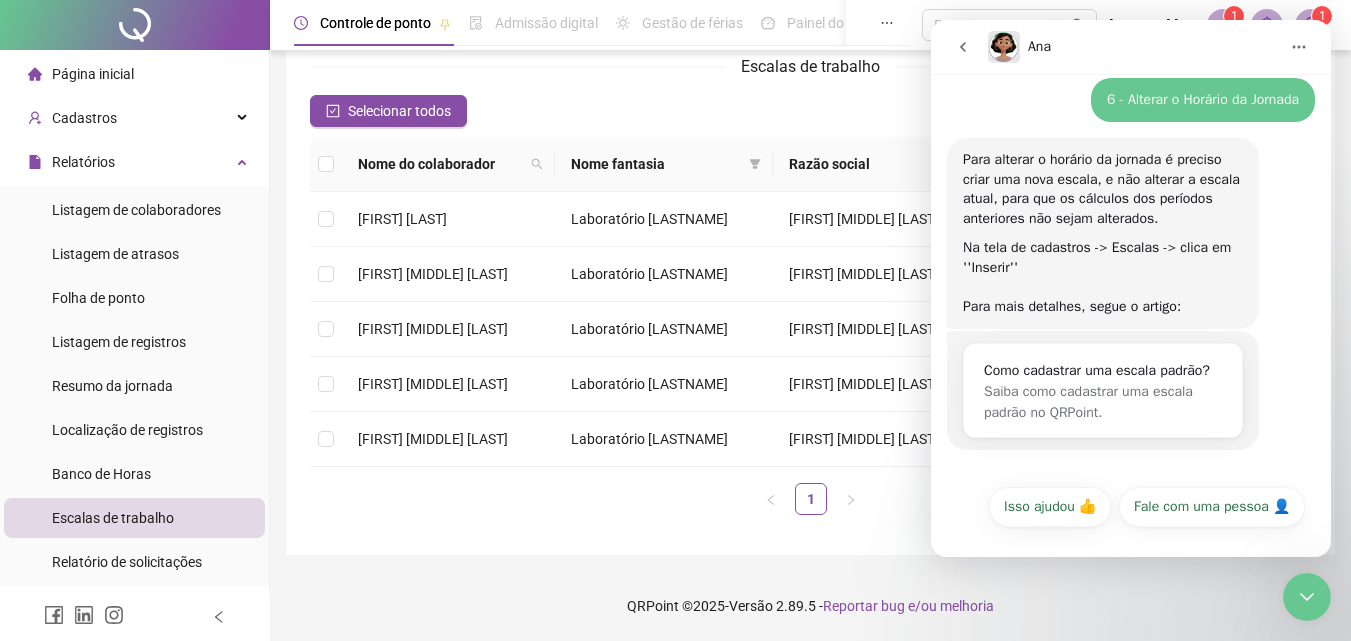 scroll, scrollTop: 438, scrollLeft: 0, axis: vertical 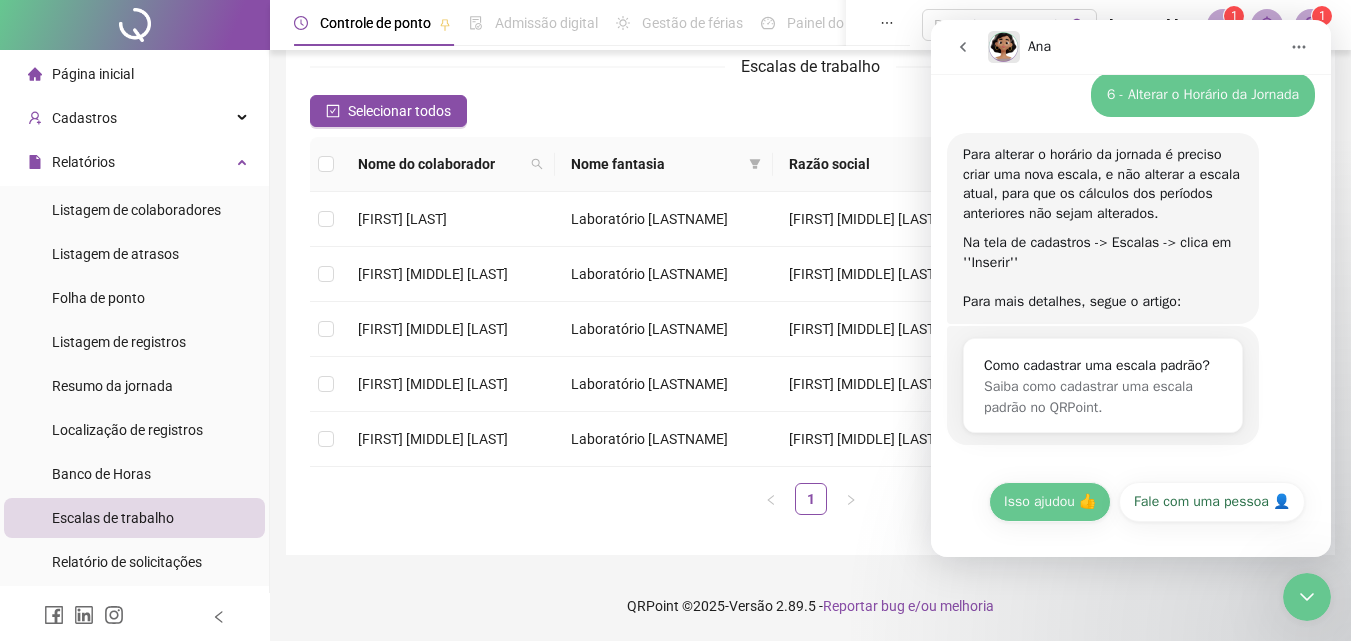 click on "Isso ajudou 👍" at bounding box center (1050, 502) 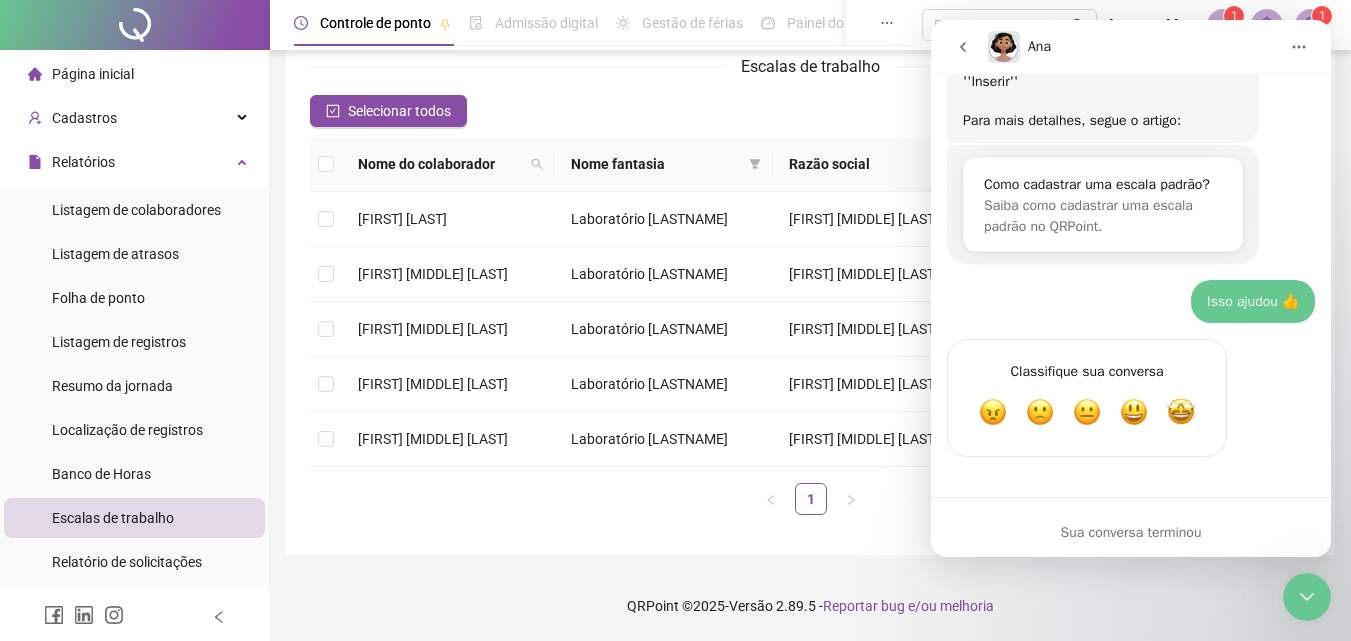 scroll, scrollTop: 620, scrollLeft: 0, axis: vertical 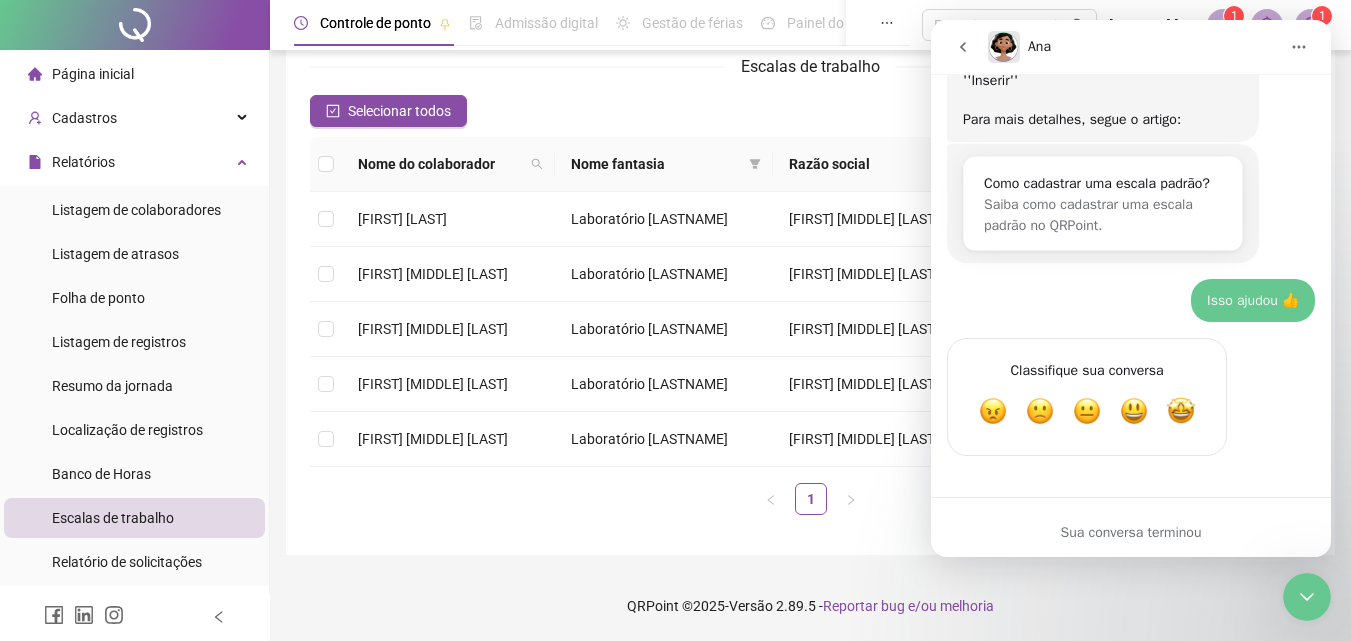 click 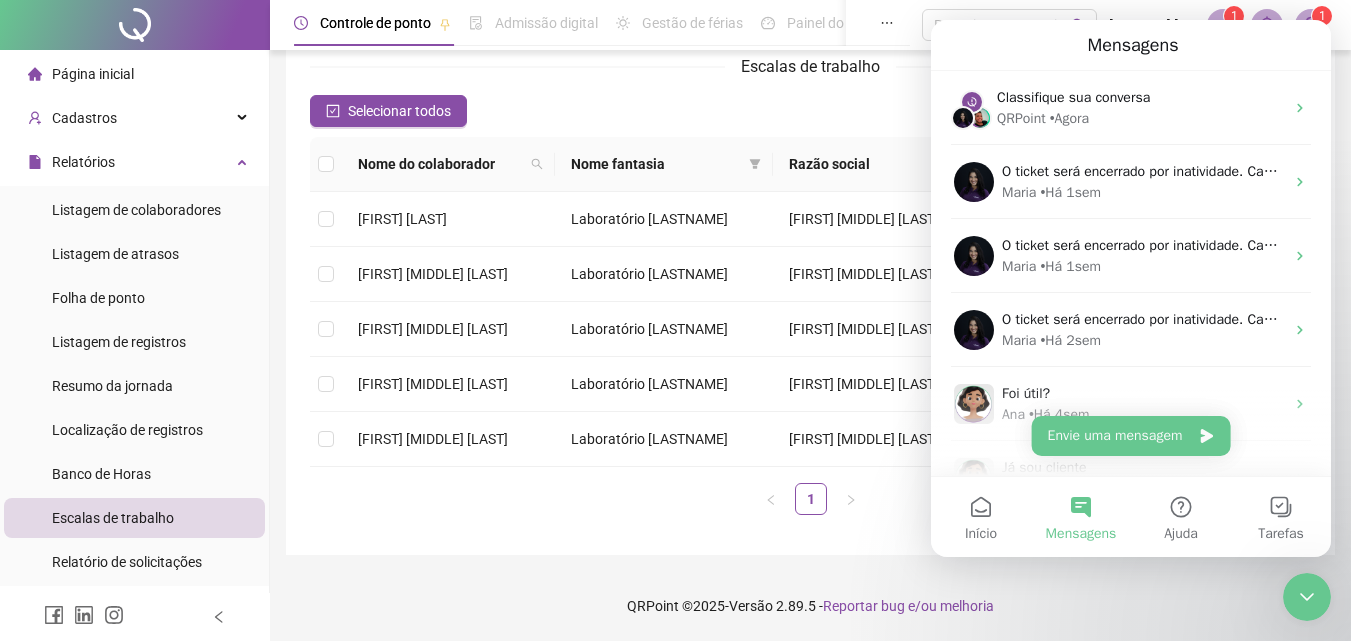 scroll, scrollTop: 0, scrollLeft: 0, axis: both 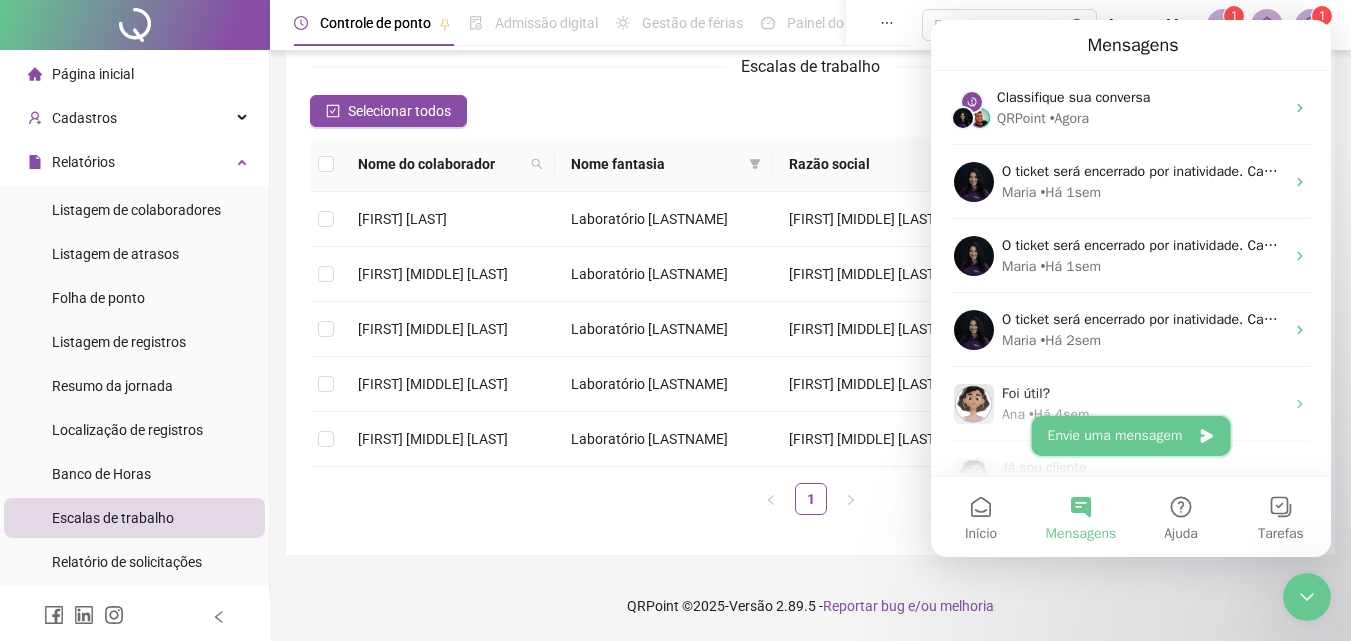 click on "Envie uma mensagem" at bounding box center (1131, 436) 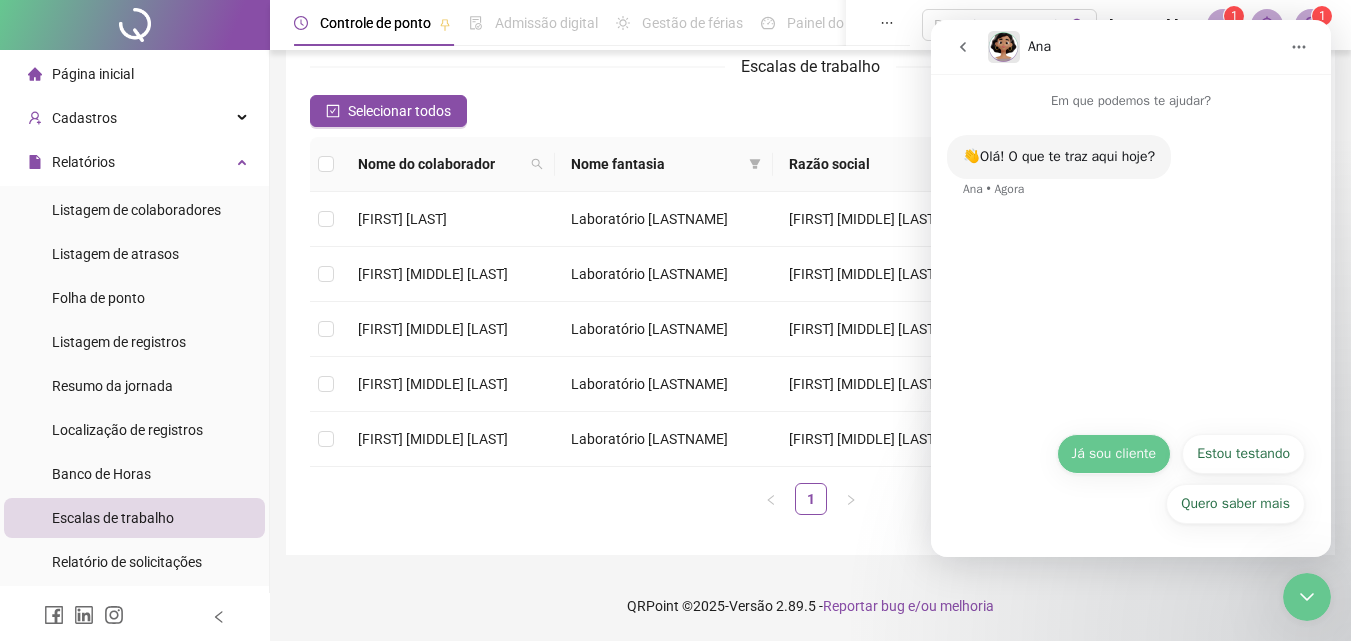click on "Já sou cliente" at bounding box center (1114, 454) 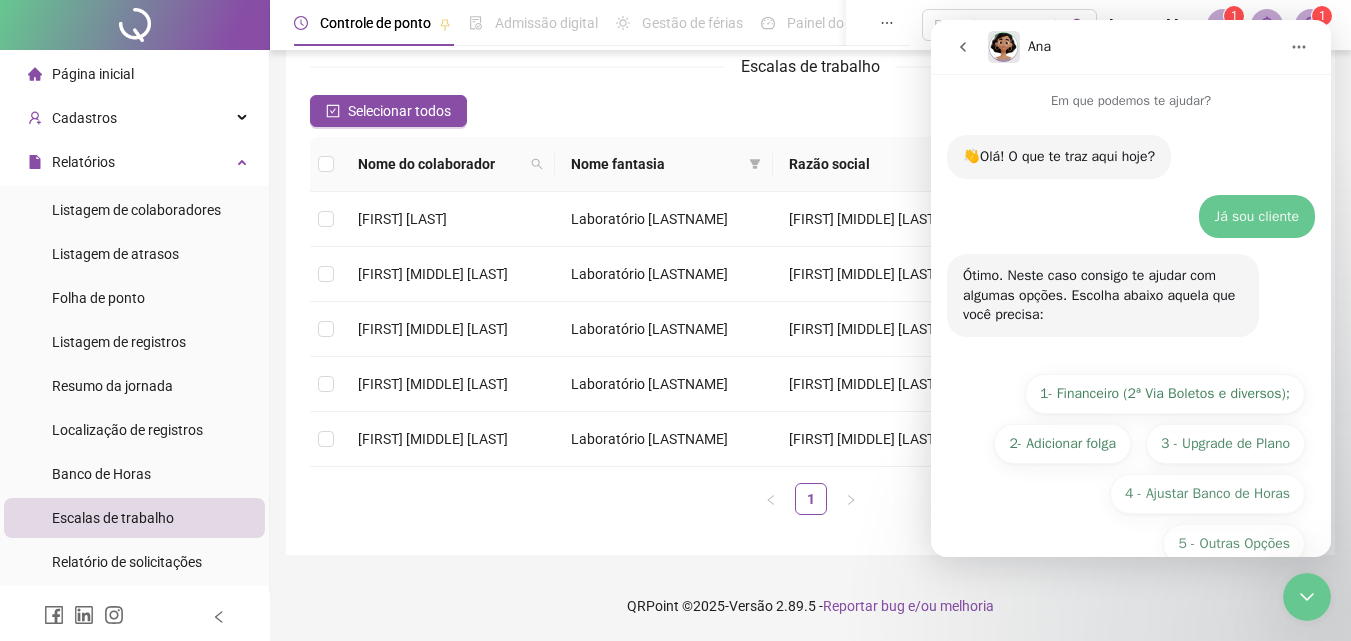scroll, scrollTop: 40, scrollLeft: 0, axis: vertical 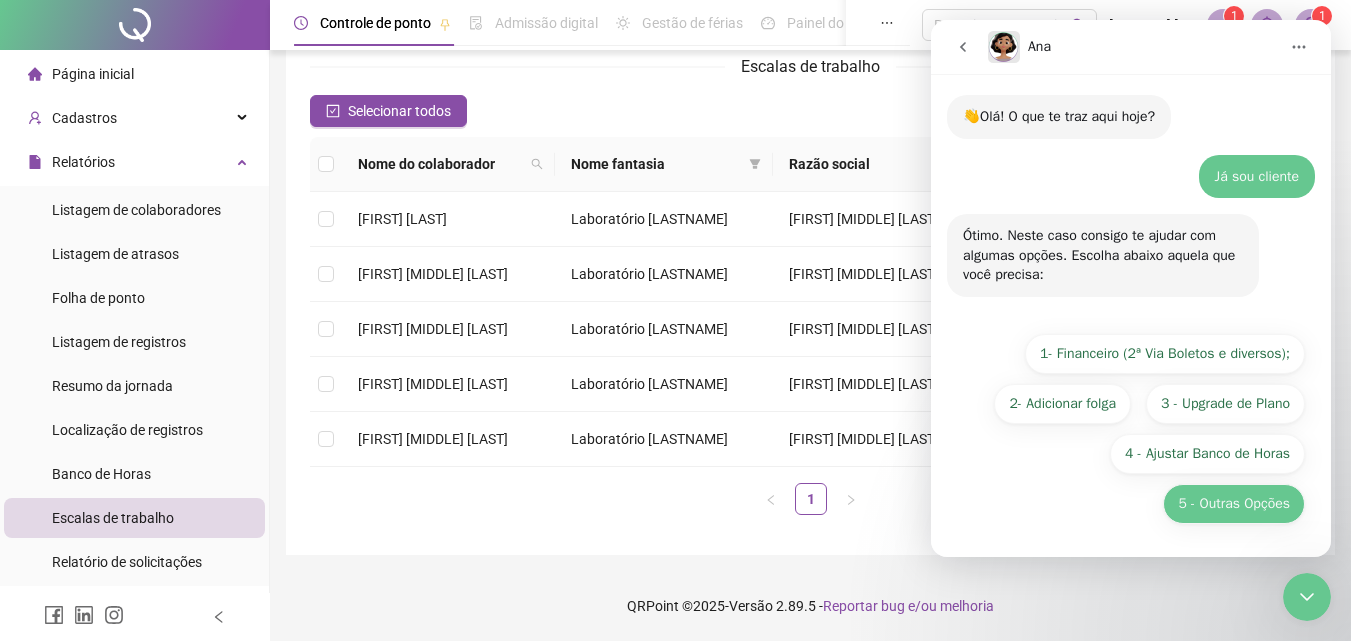 click on "5 - Outras Opções" at bounding box center (1234, 504) 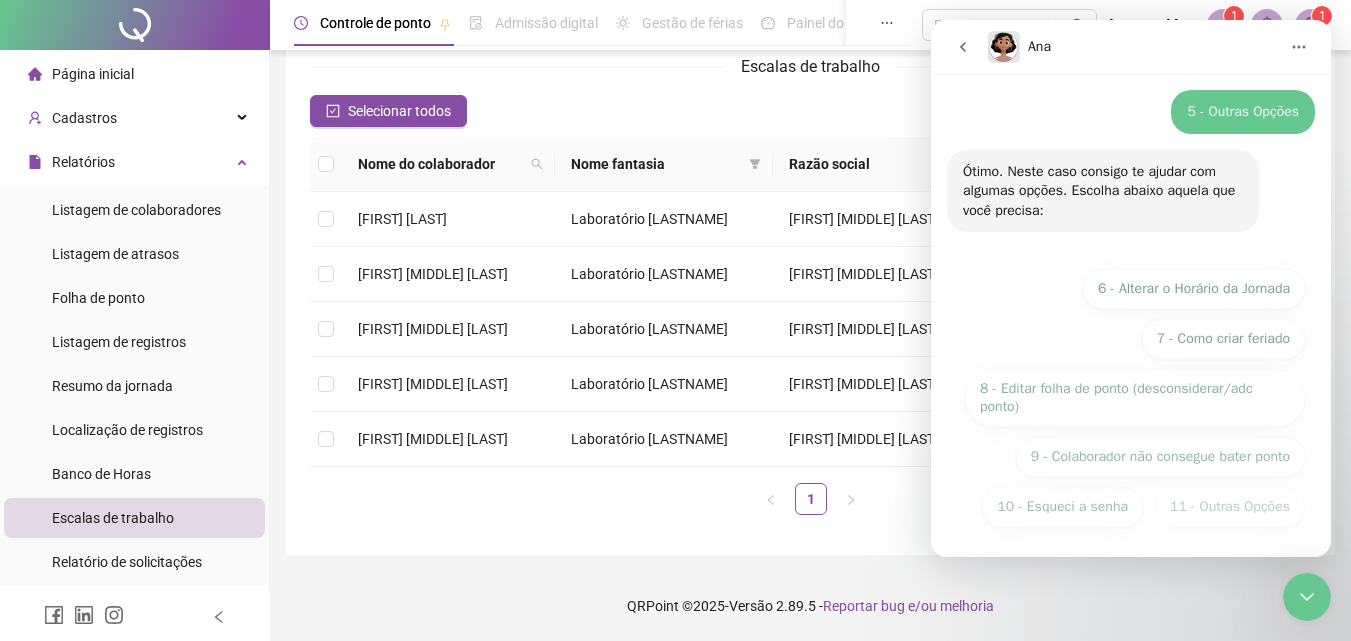 scroll, scrollTop: 266, scrollLeft: 0, axis: vertical 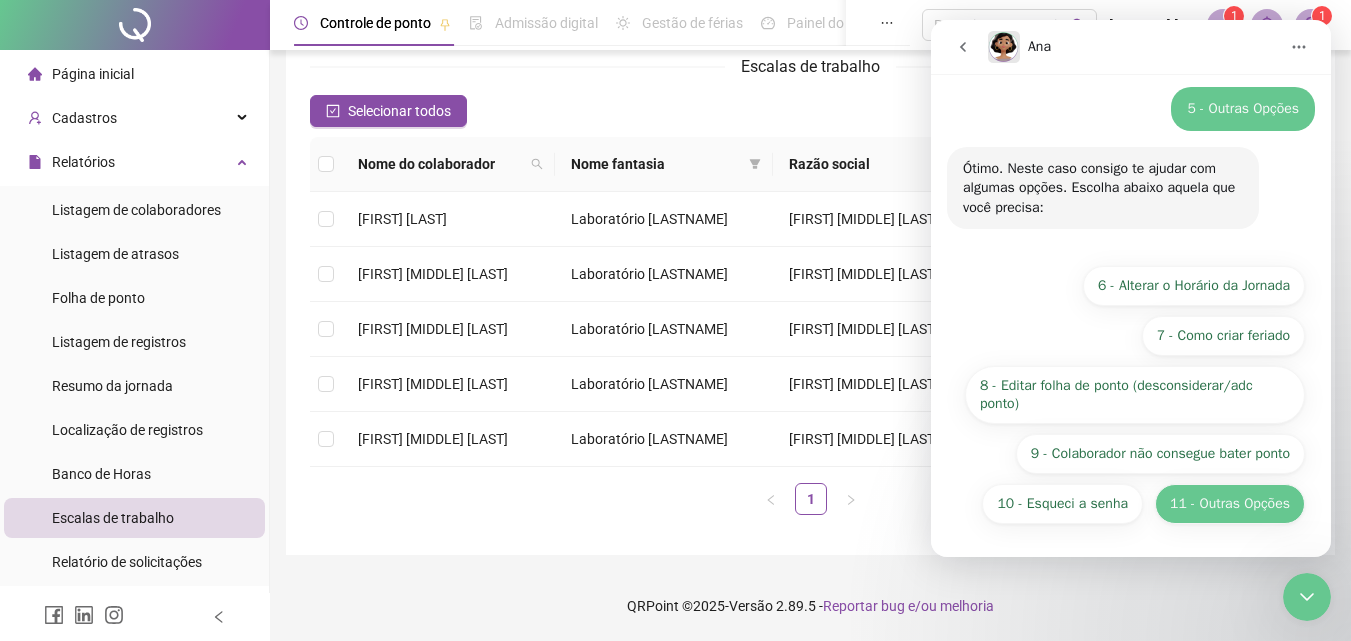 click on "11 - Outras Opções" at bounding box center [1230, 504] 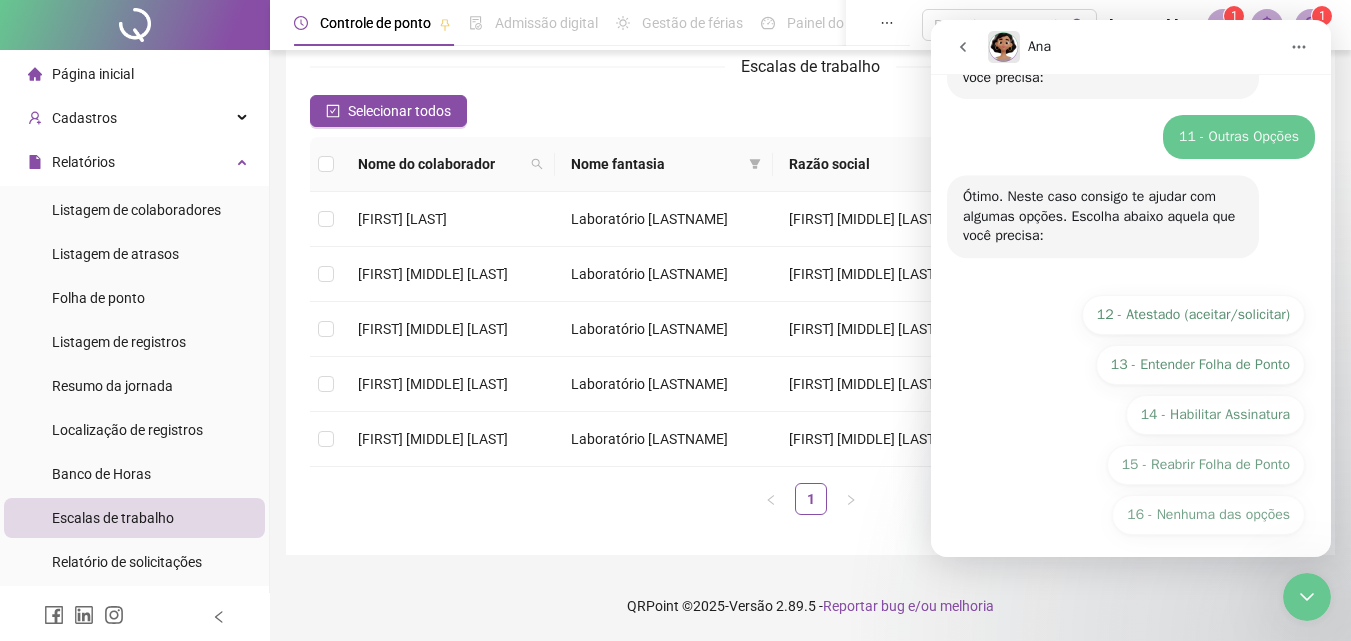 scroll, scrollTop: 407, scrollLeft: 0, axis: vertical 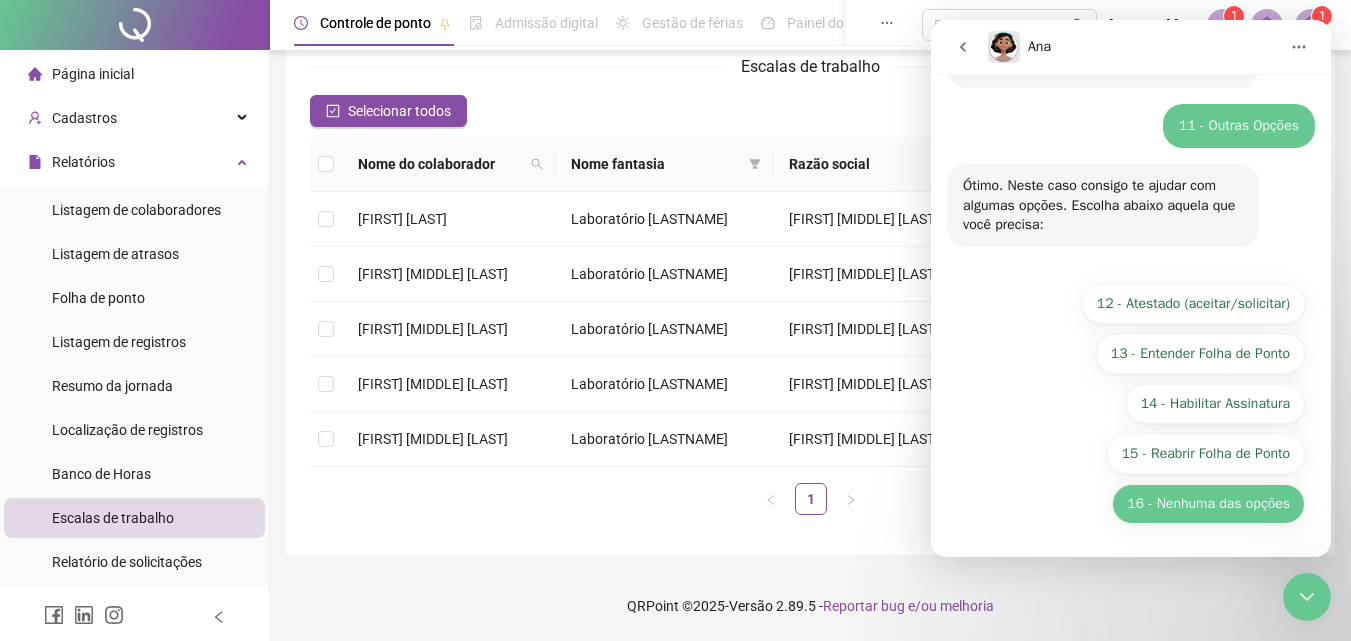 click on "16 - Nenhuma das opções" at bounding box center (1208, 504) 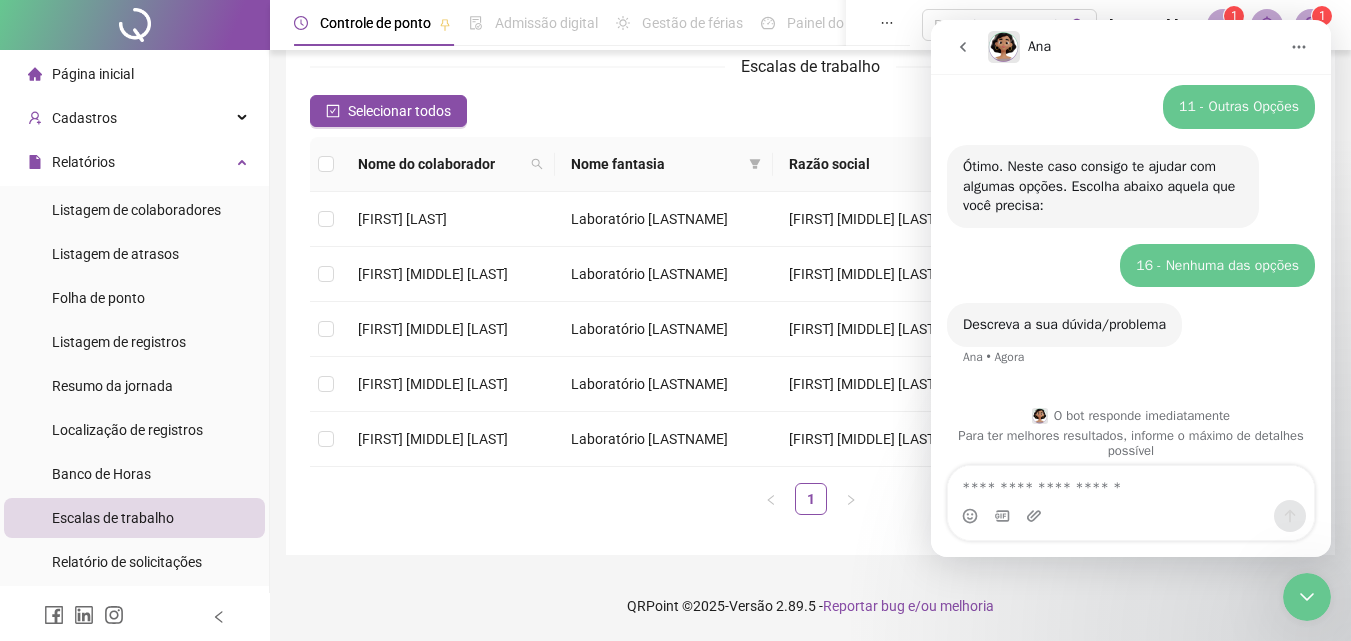 scroll, scrollTop: 439, scrollLeft: 0, axis: vertical 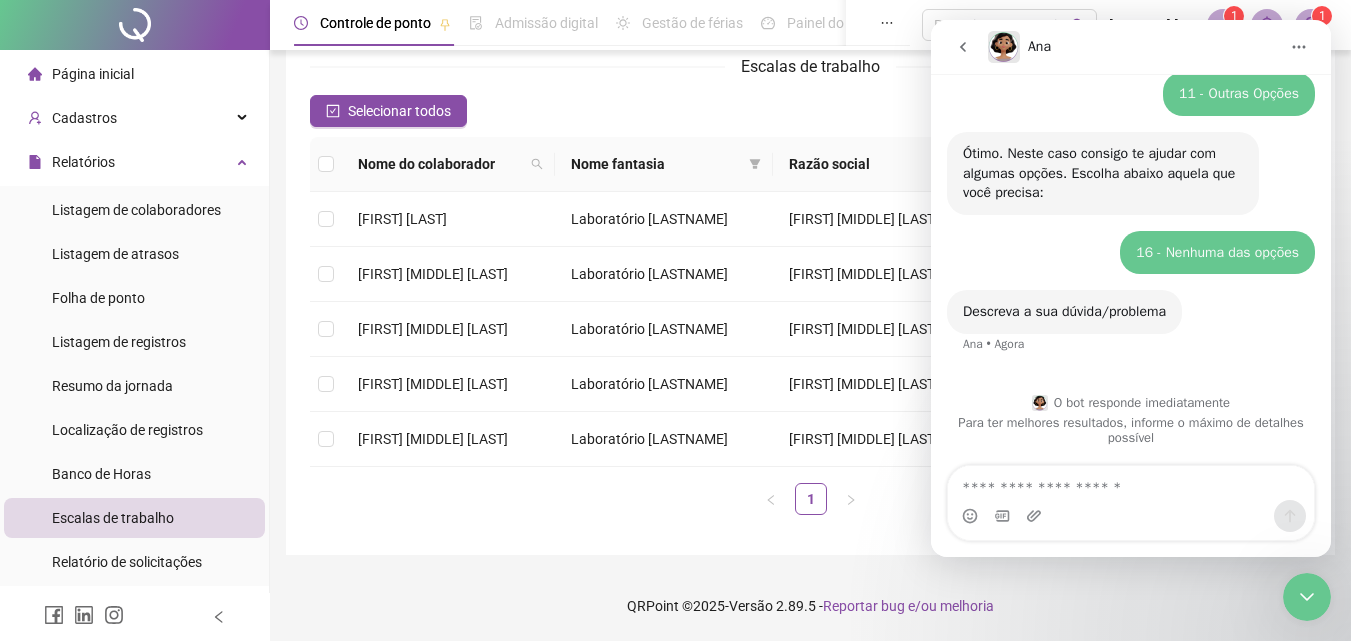 click at bounding box center [1131, 483] 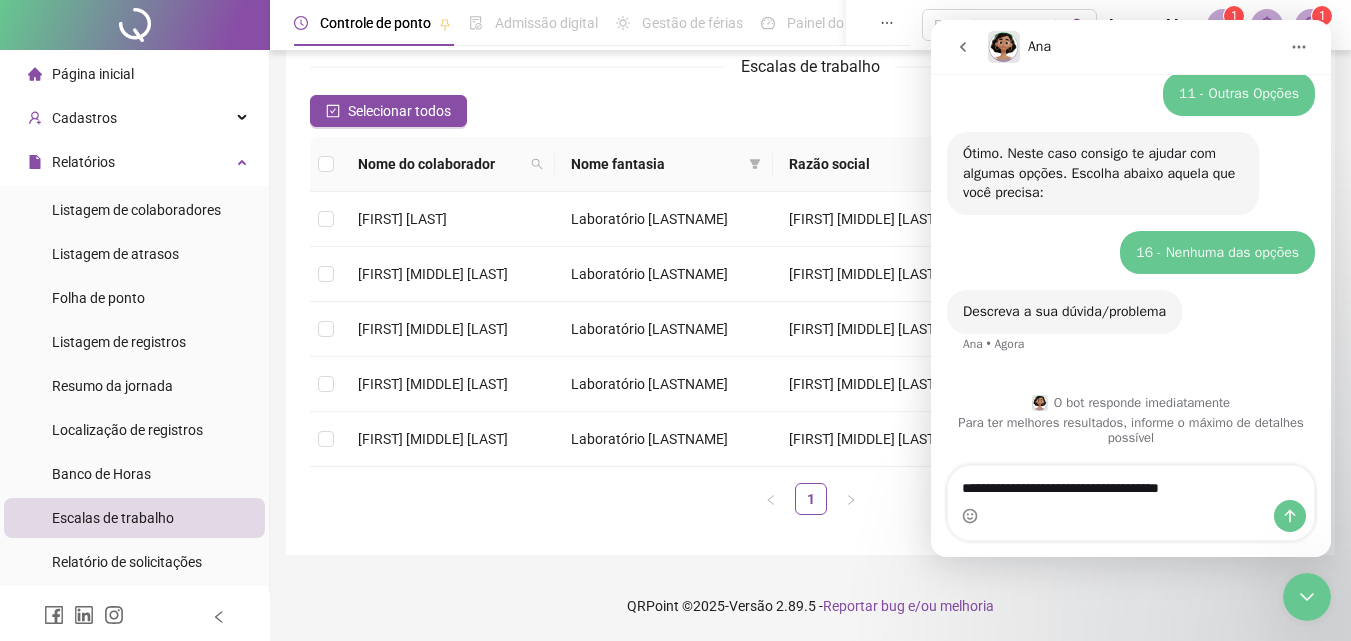 click on "**********" at bounding box center [1131, 483] 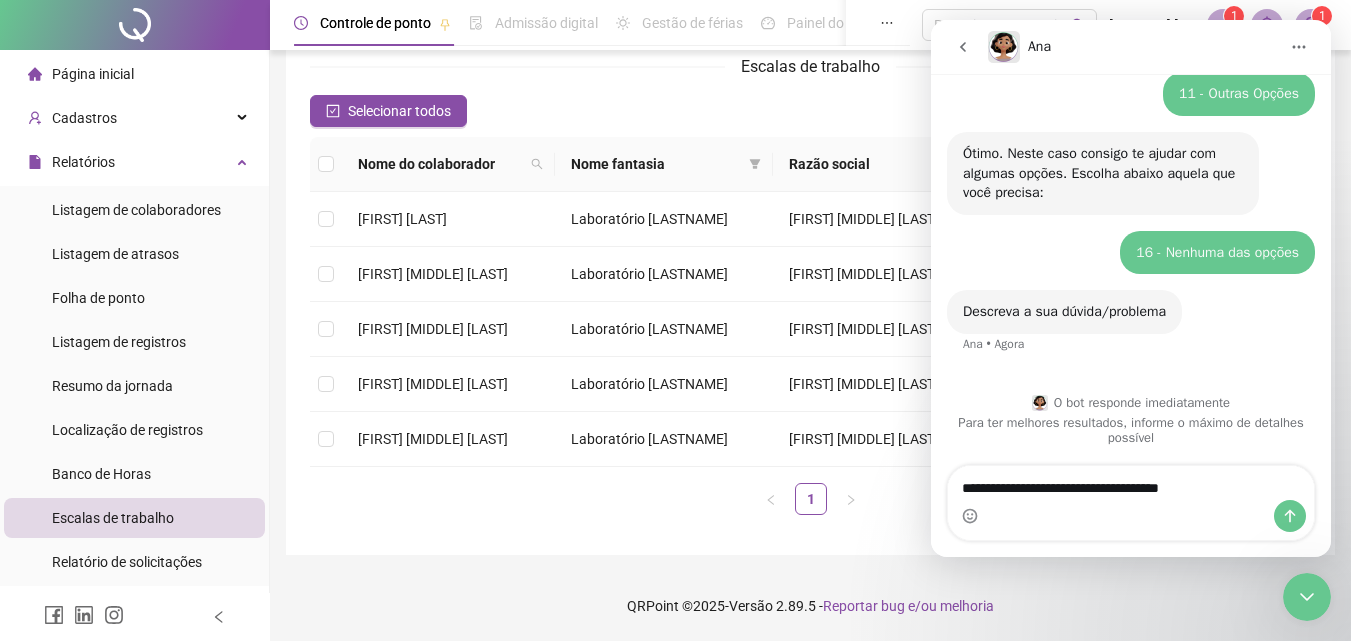 click on "**********" at bounding box center (1131, 483) 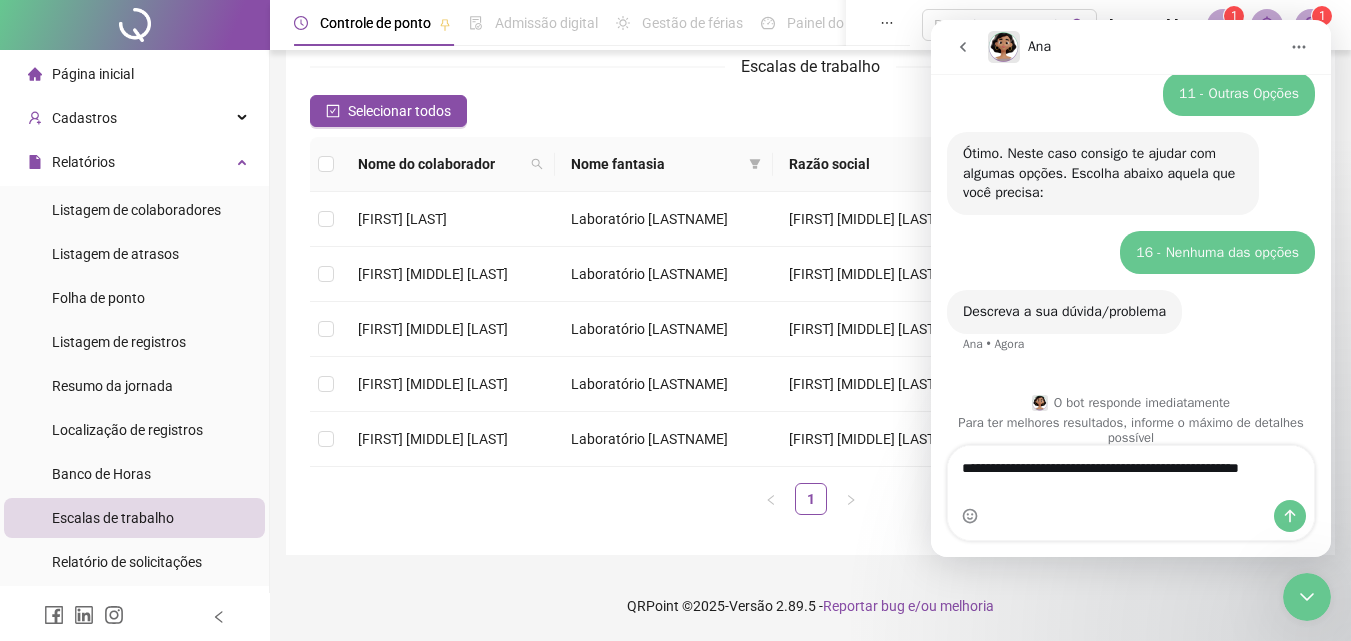 scroll, scrollTop: 459, scrollLeft: 0, axis: vertical 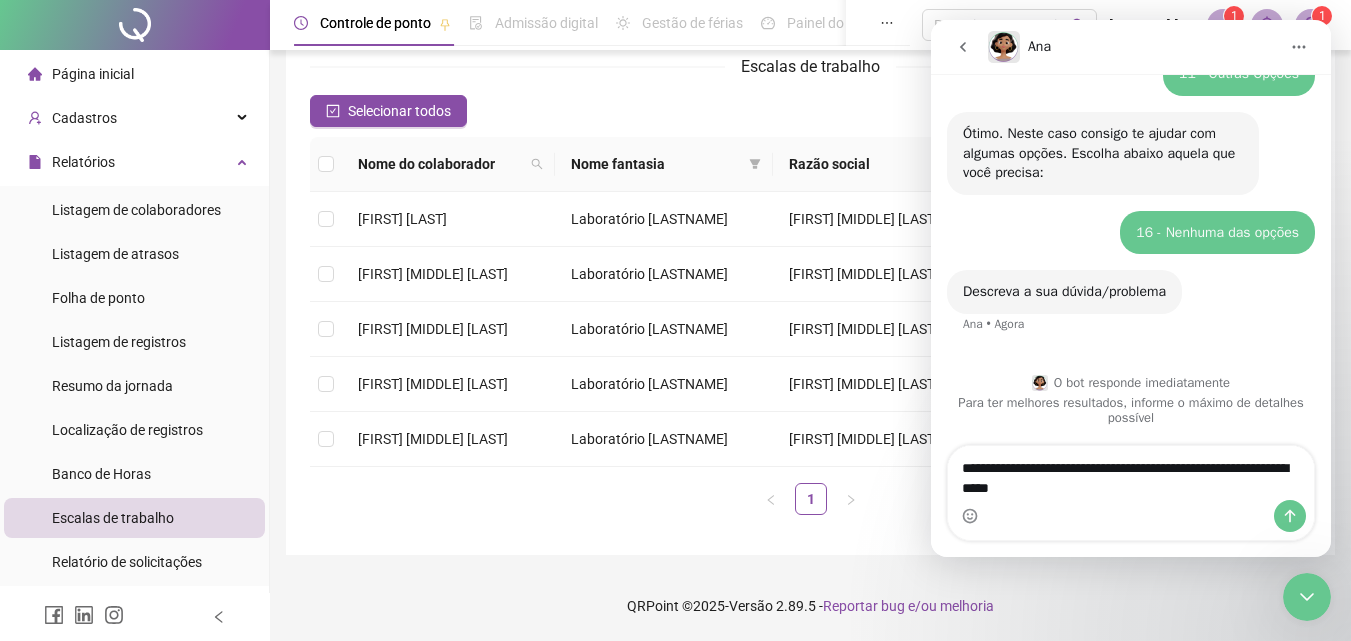 type on "**********" 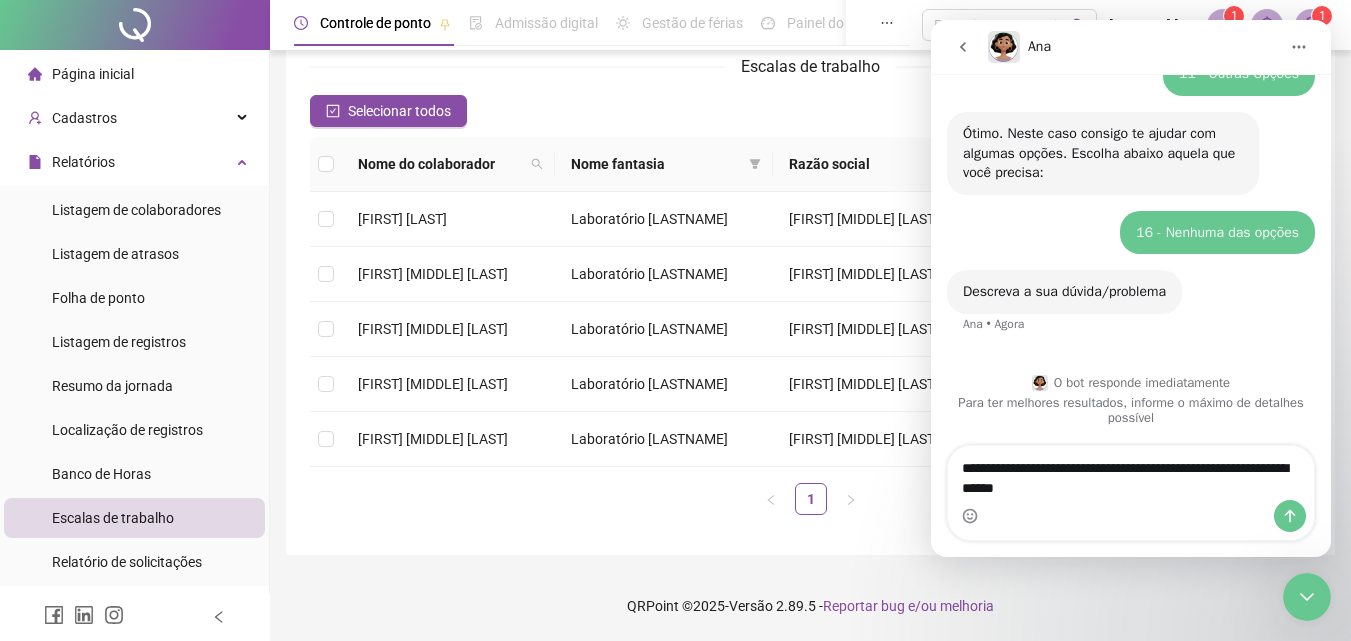 type 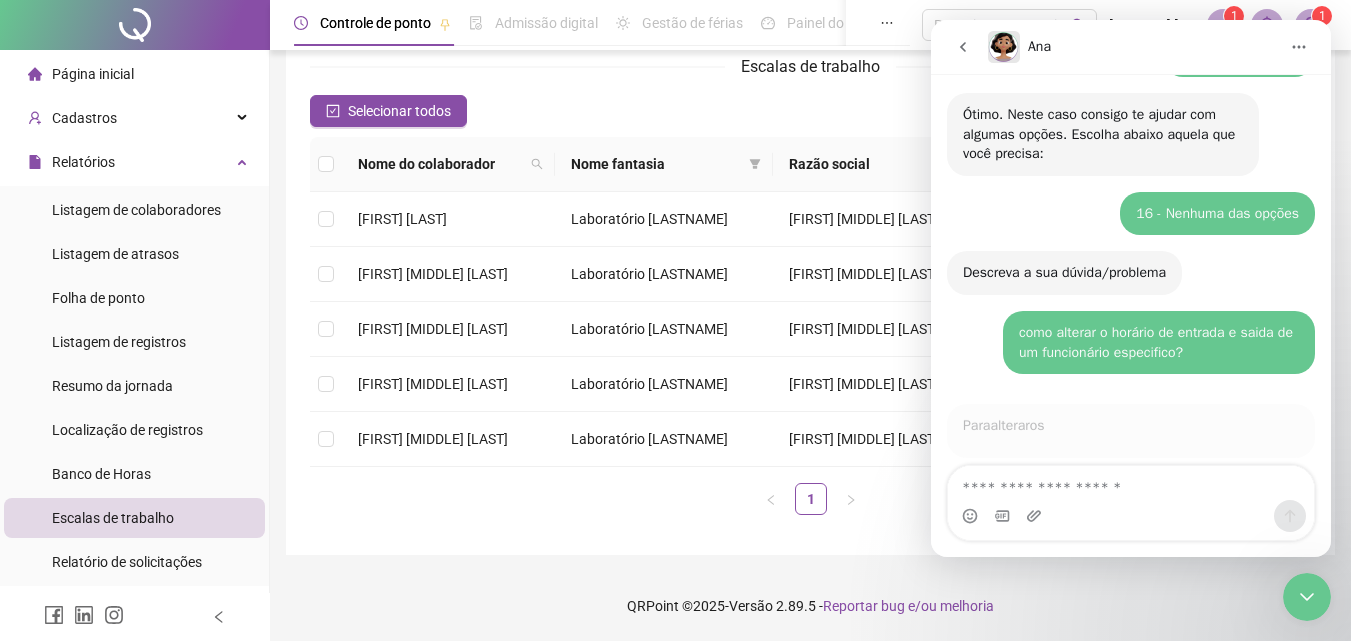 scroll, scrollTop: 518, scrollLeft: 0, axis: vertical 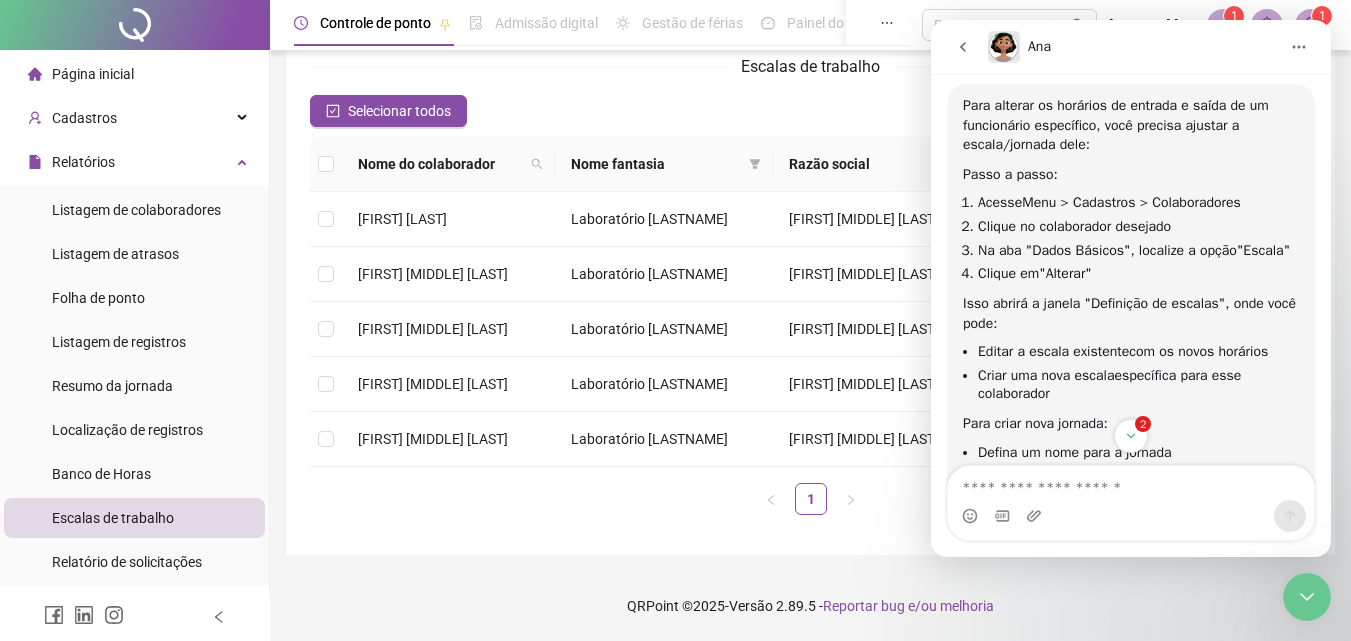 click 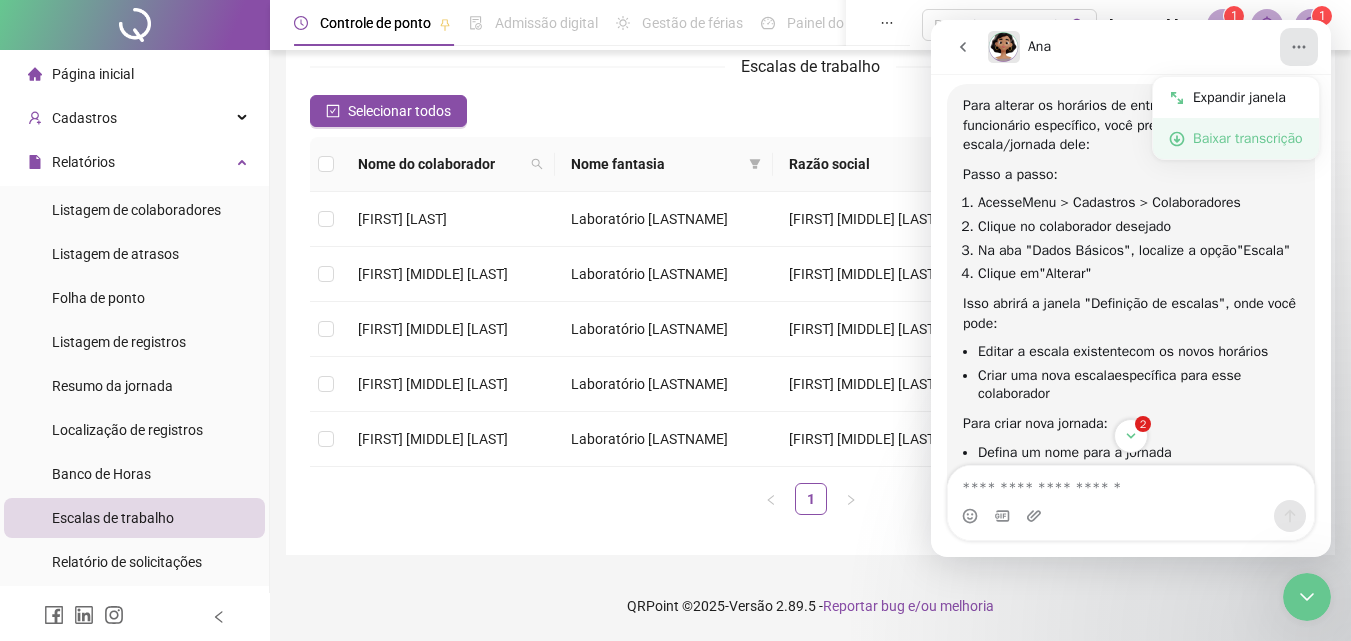 click on "Baixar transcrição" at bounding box center [1248, 138] 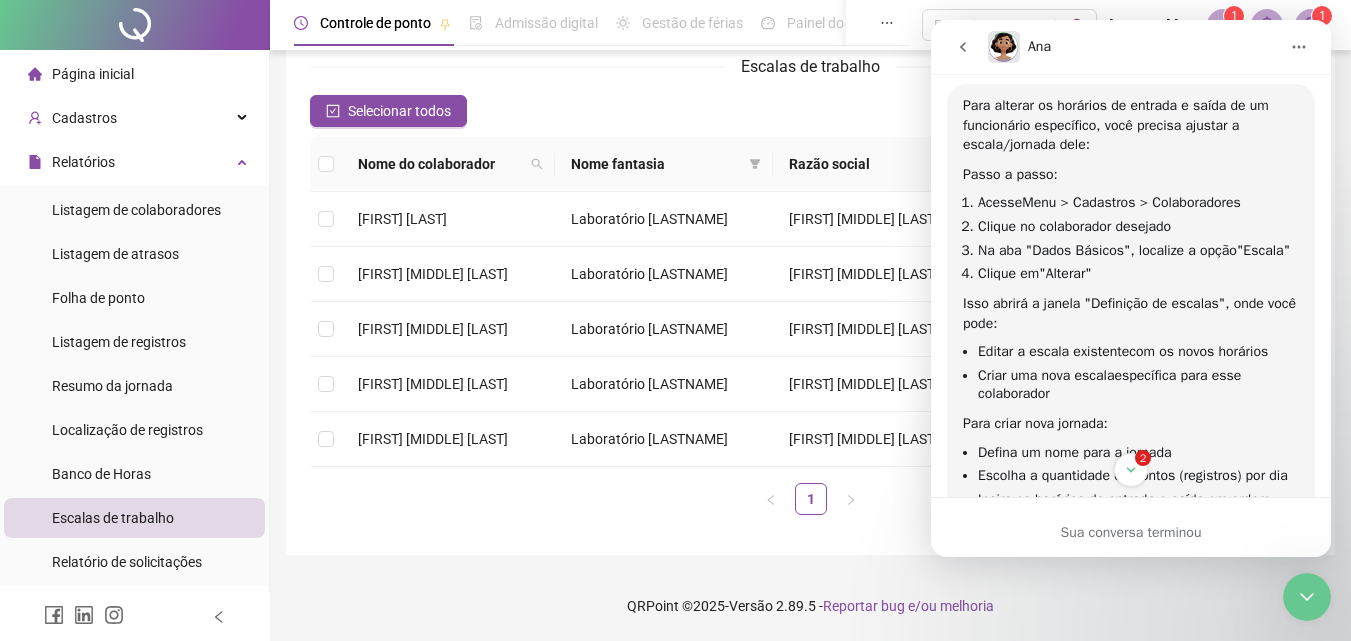click on "**********" at bounding box center (810, 241) 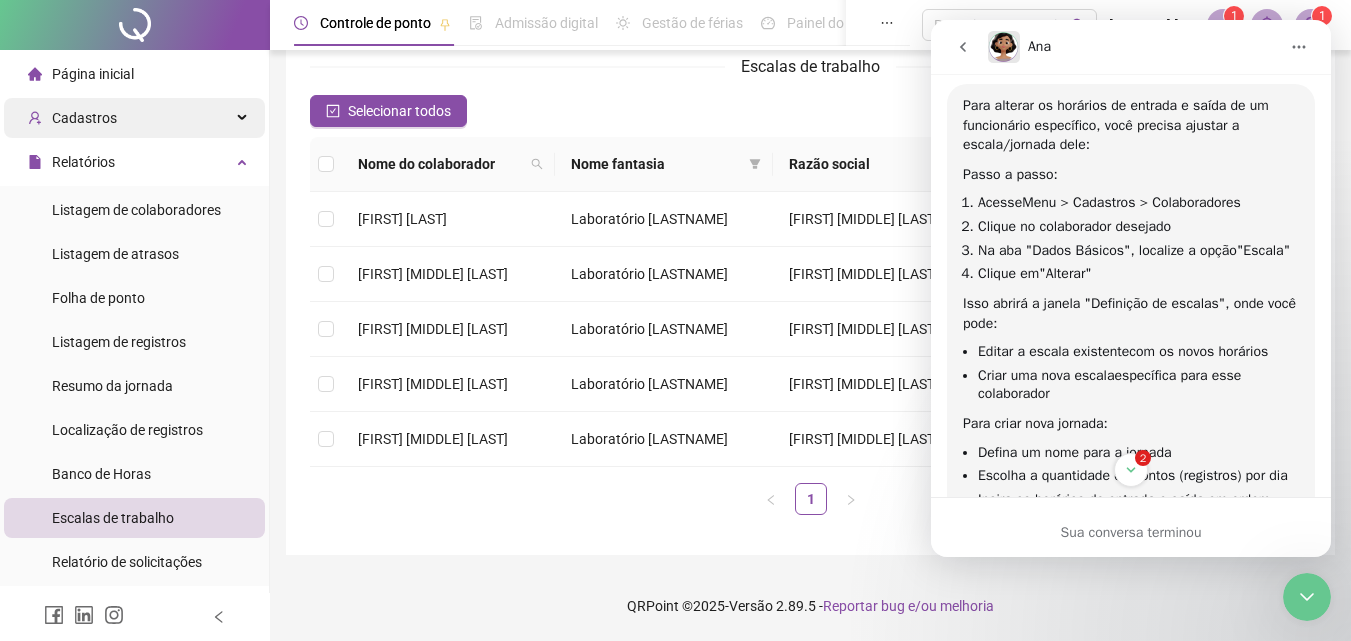 click on "Cadastros" at bounding box center [134, 118] 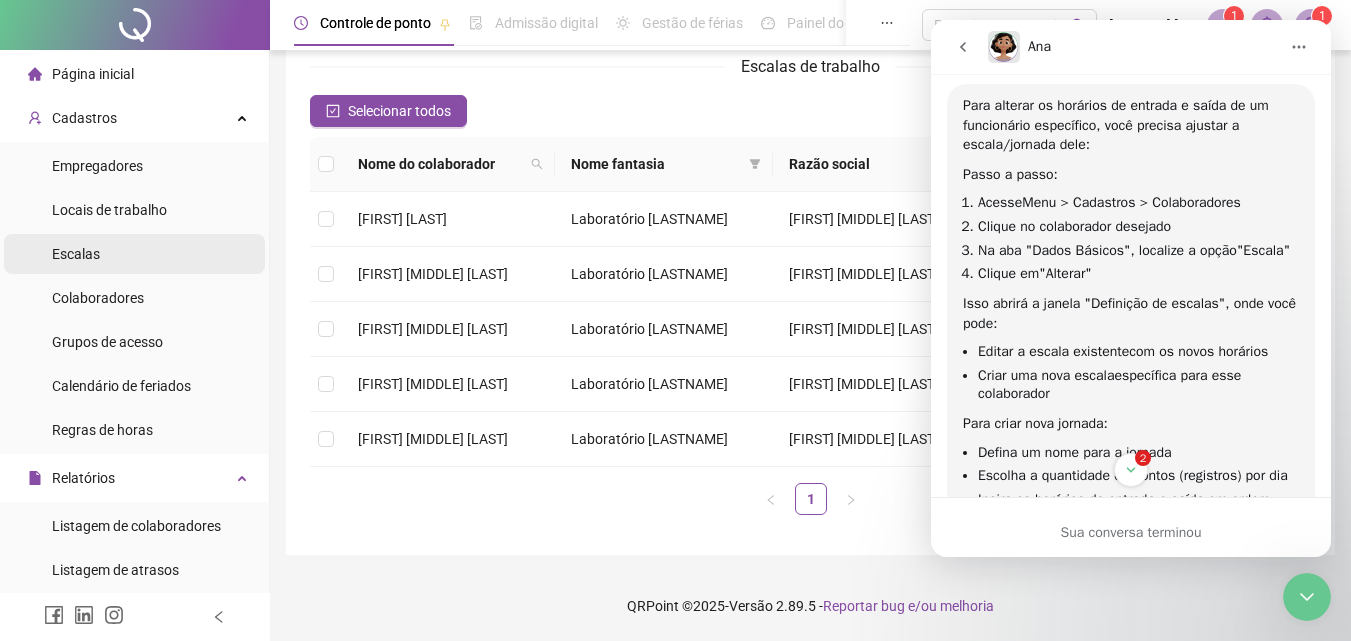 click on "Escalas" at bounding box center [76, 254] 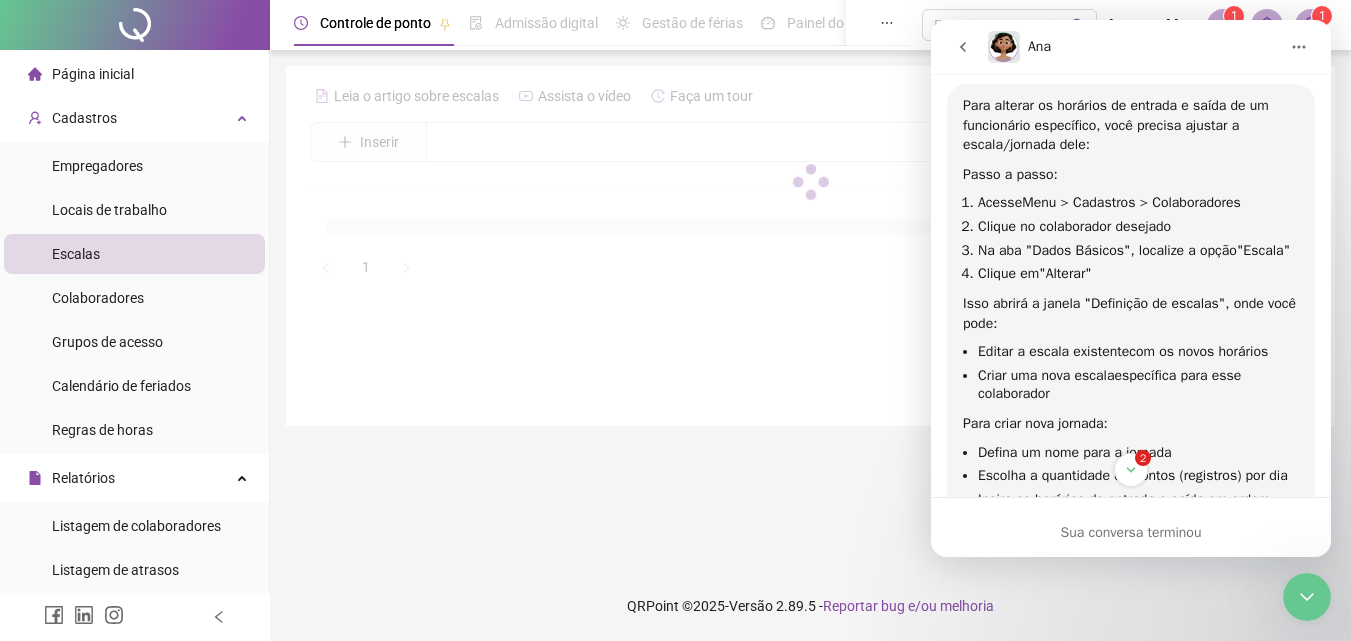 scroll, scrollTop: 0, scrollLeft: 0, axis: both 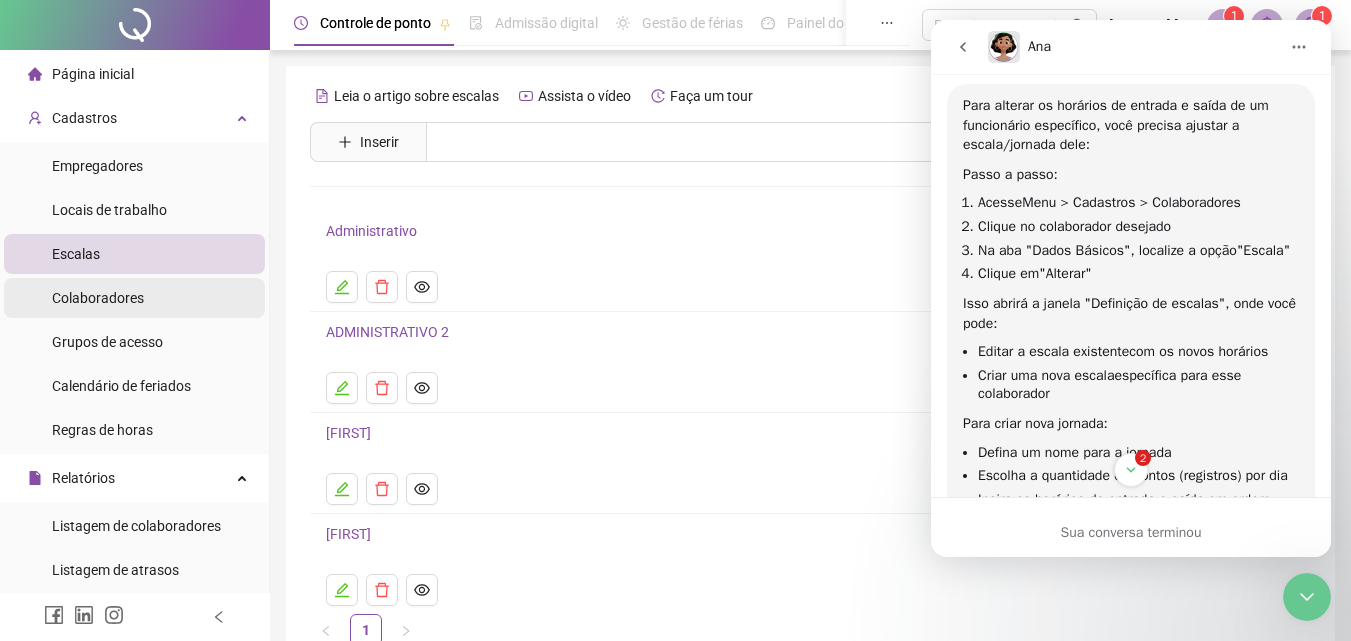 click on "Colaboradores" at bounding box center [98, 298] 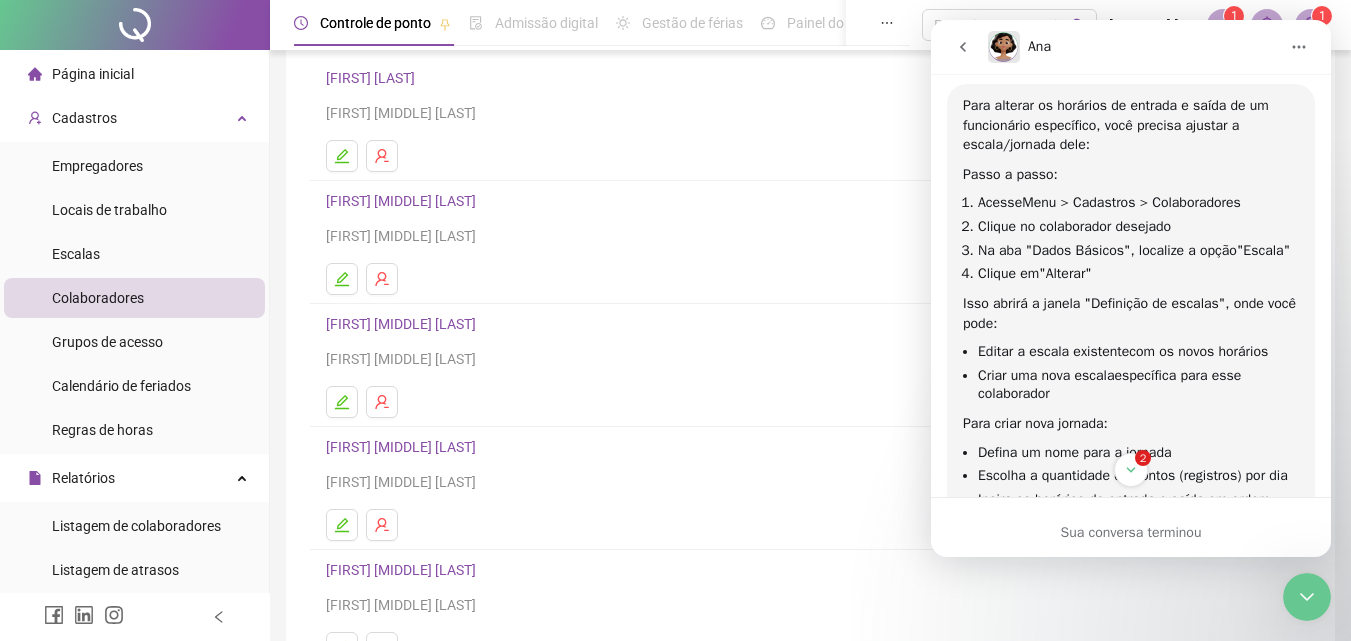 scroll, scrollTop: 126, scrollLeft: 0, axis: vertical 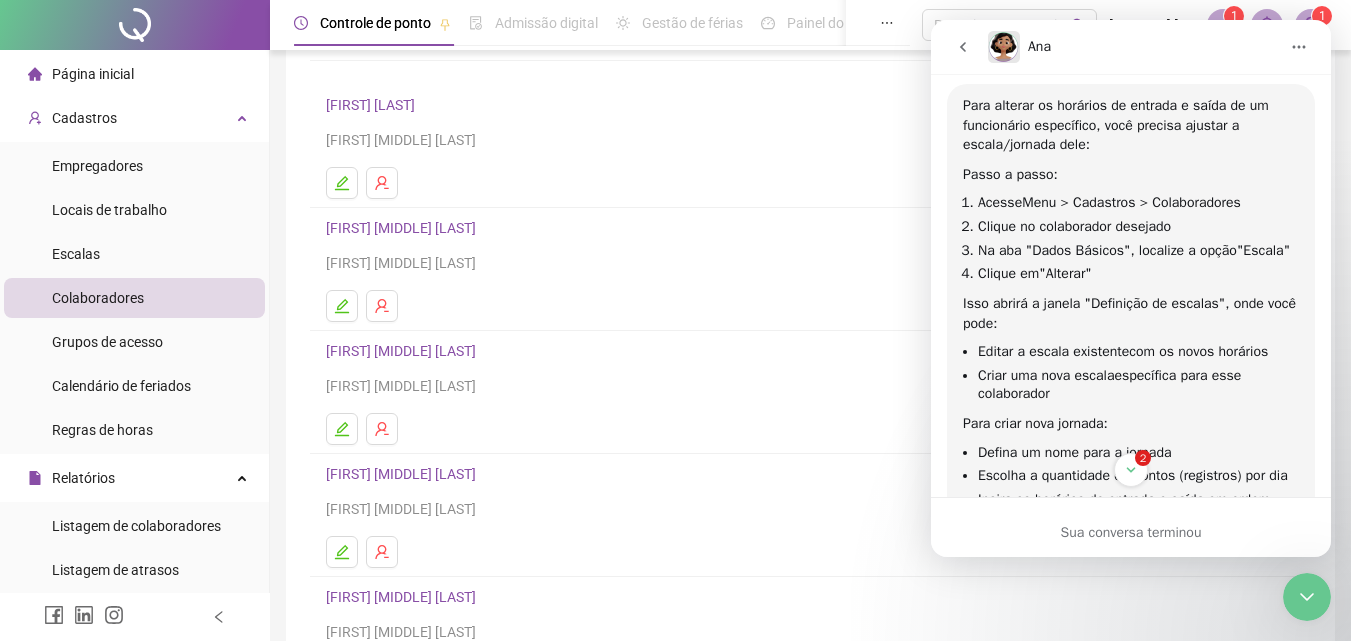 click on "[FIRST] [MIDDLE] [LAST]" at bounding box center [404, 351] 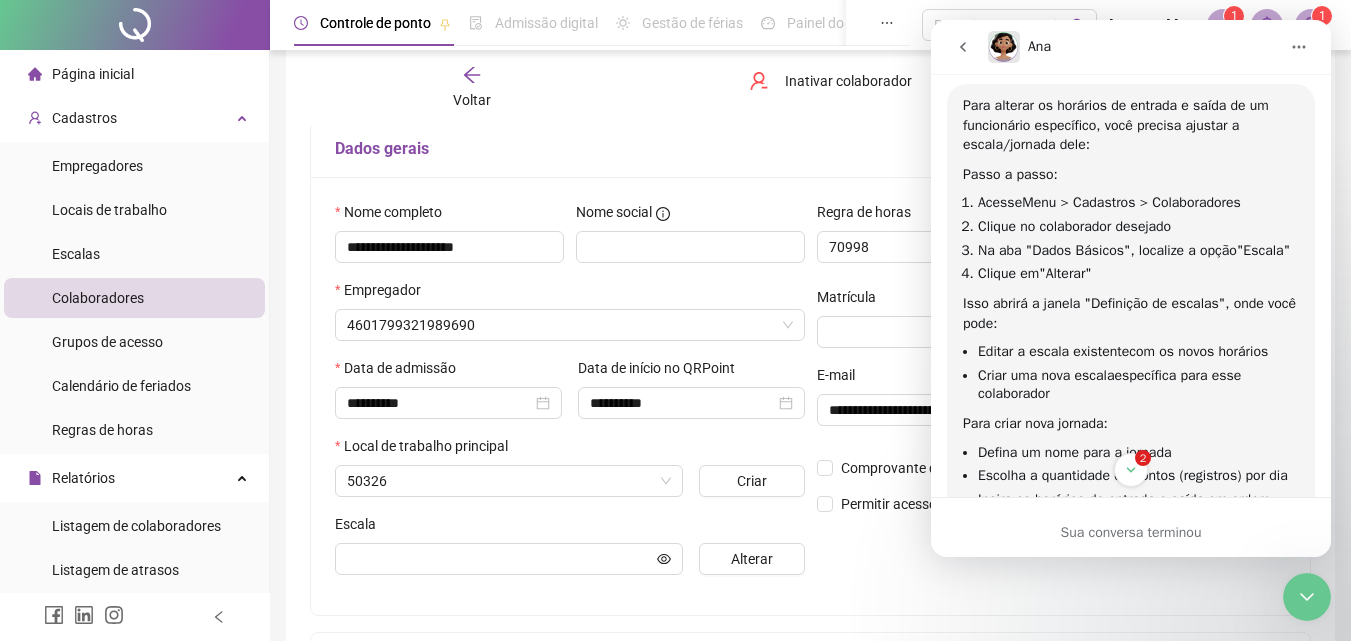 scroll, scrollTop: 136, scrollLeft: 0, axis: vertical 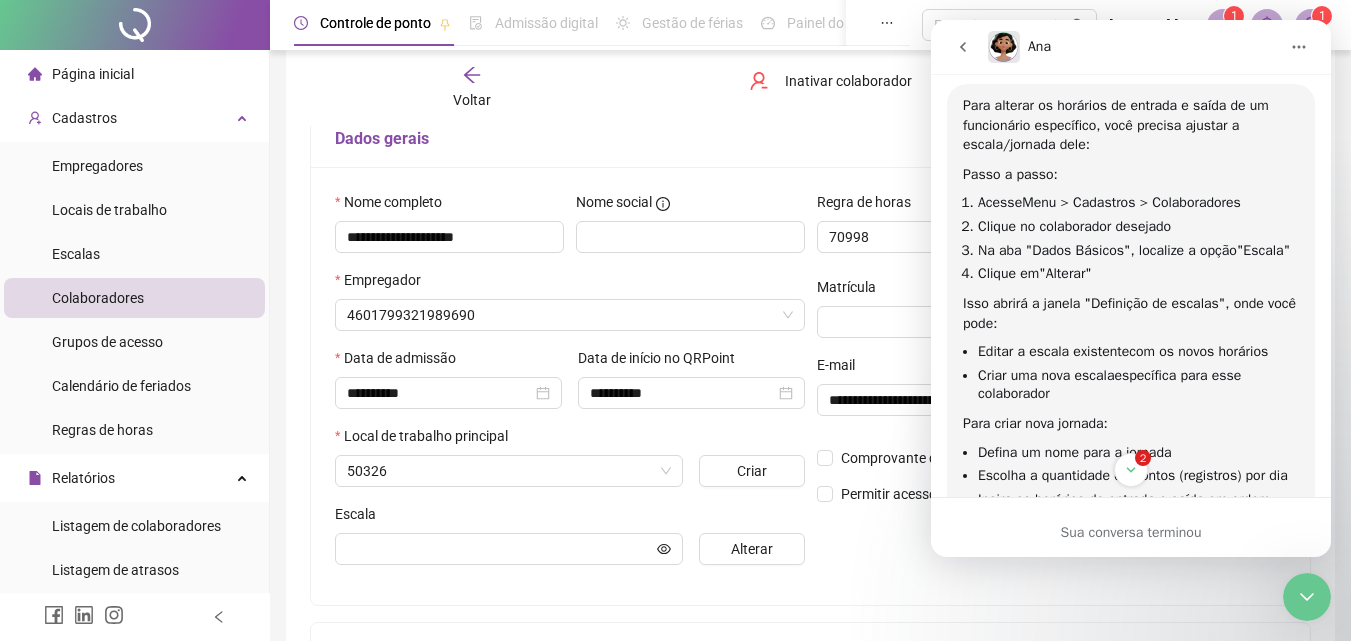 type on "**********" 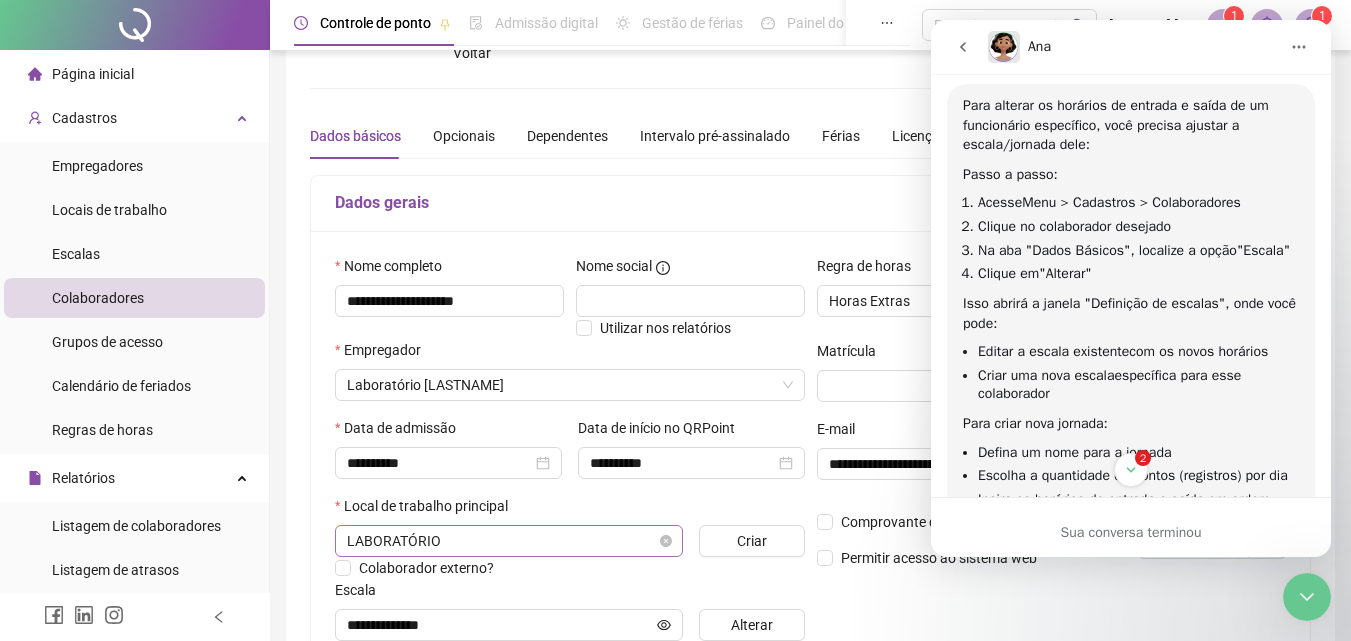 scroll, scrollTop: 0, scrollLeft: 0, axis: both 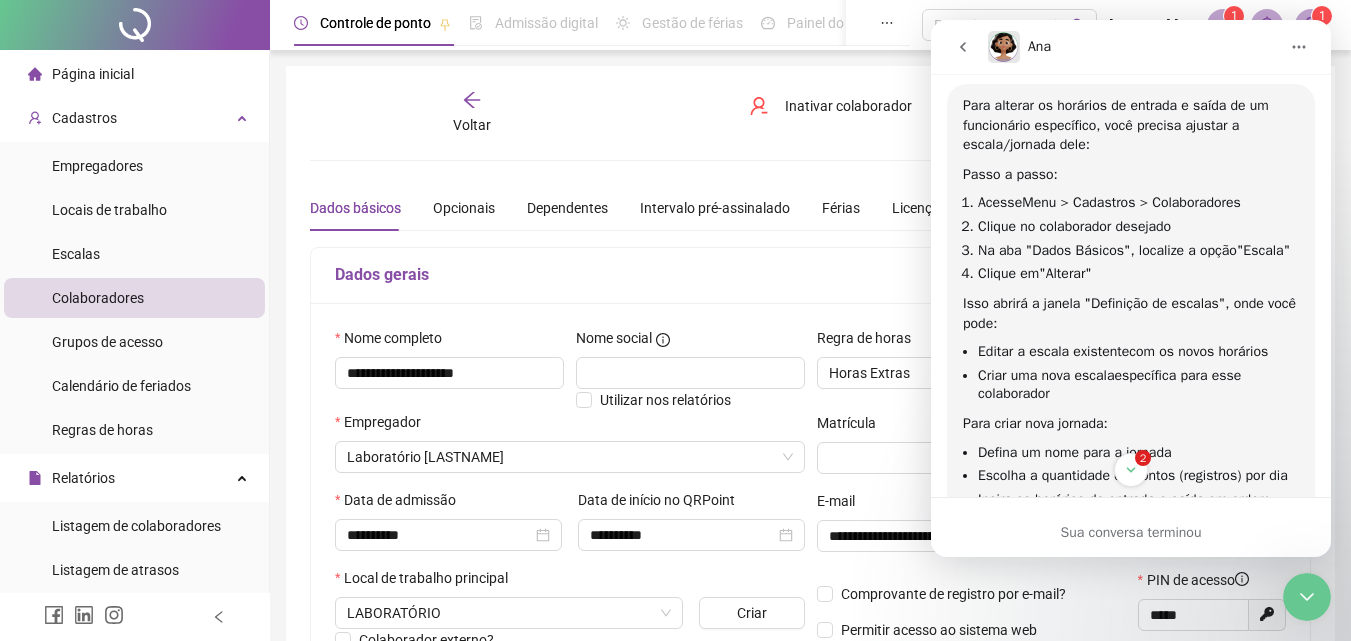 click 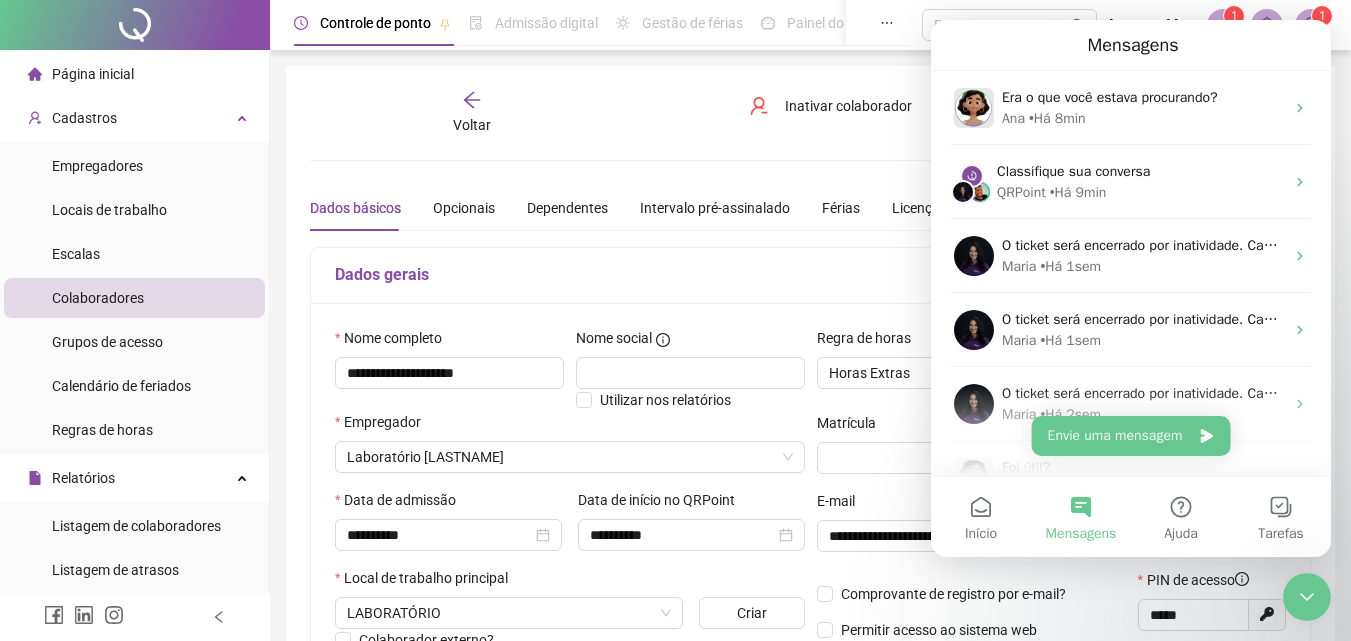 scroll, scrollTop: 721, scrollLeft: 0, axis: vertical 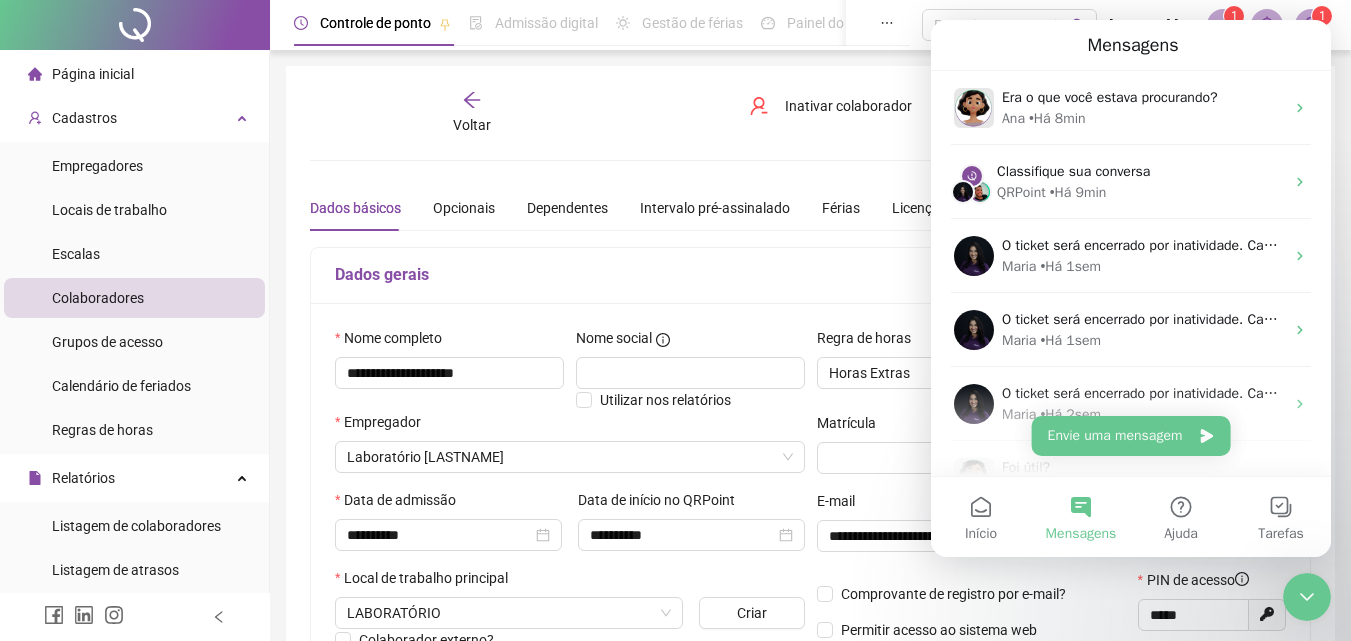click 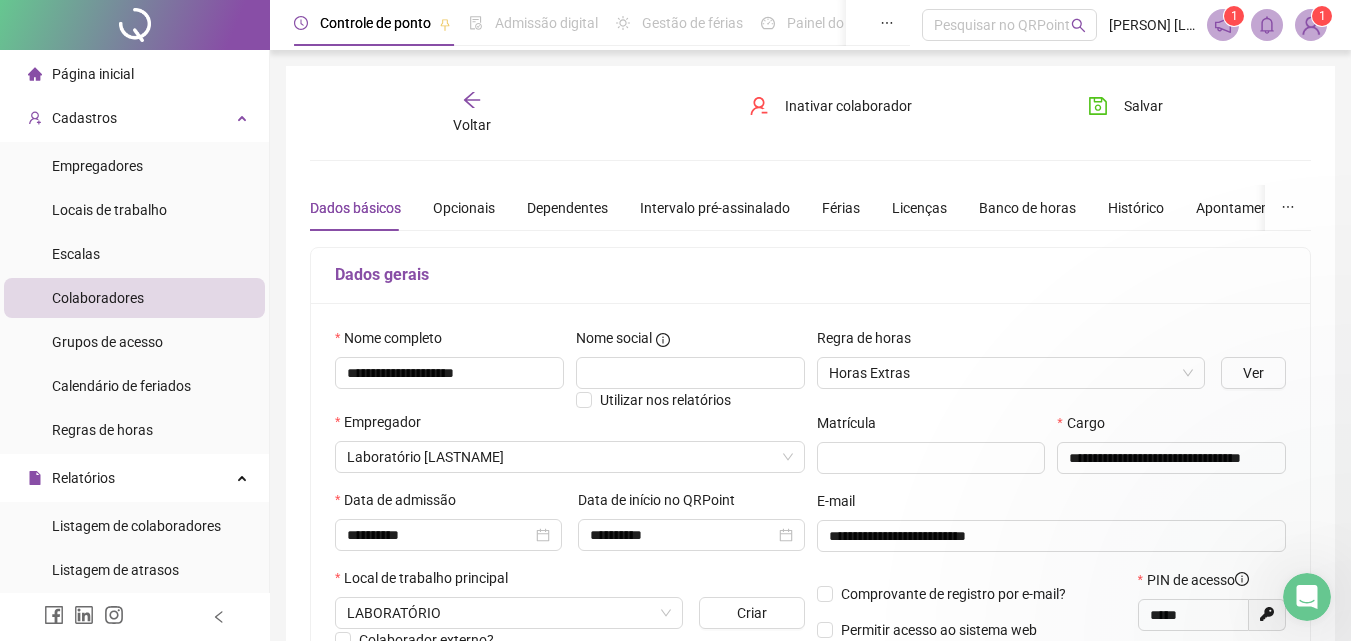 scroll, scrollTop: 0, scrollLeft: 0, axis: both 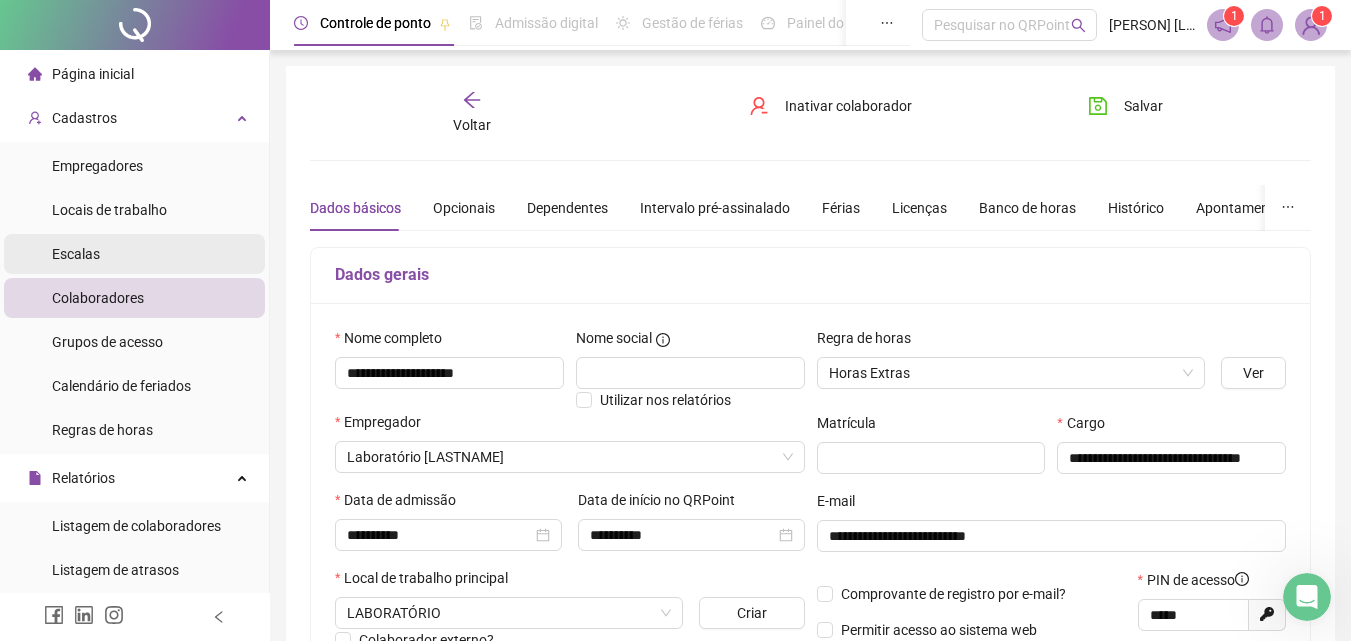 click on "Escalas" at bounding box center [76, 254] 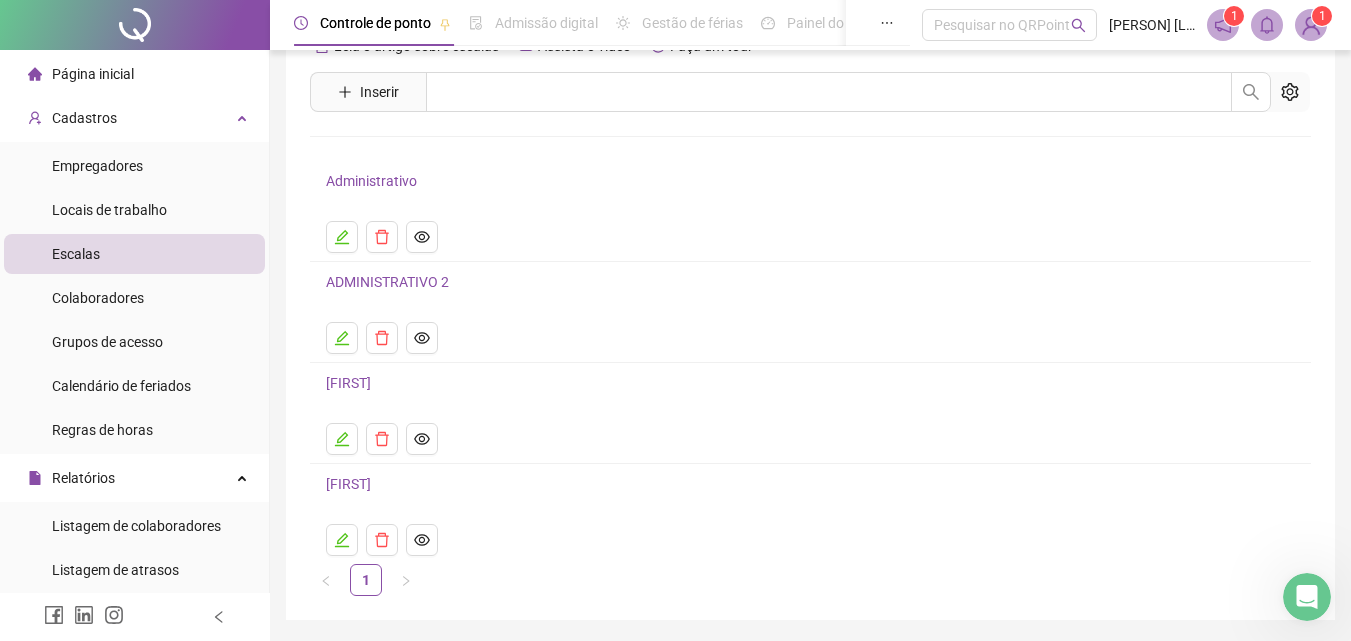 scroll, scrollTop: 15, scrollLeft: 0, axis: vertical 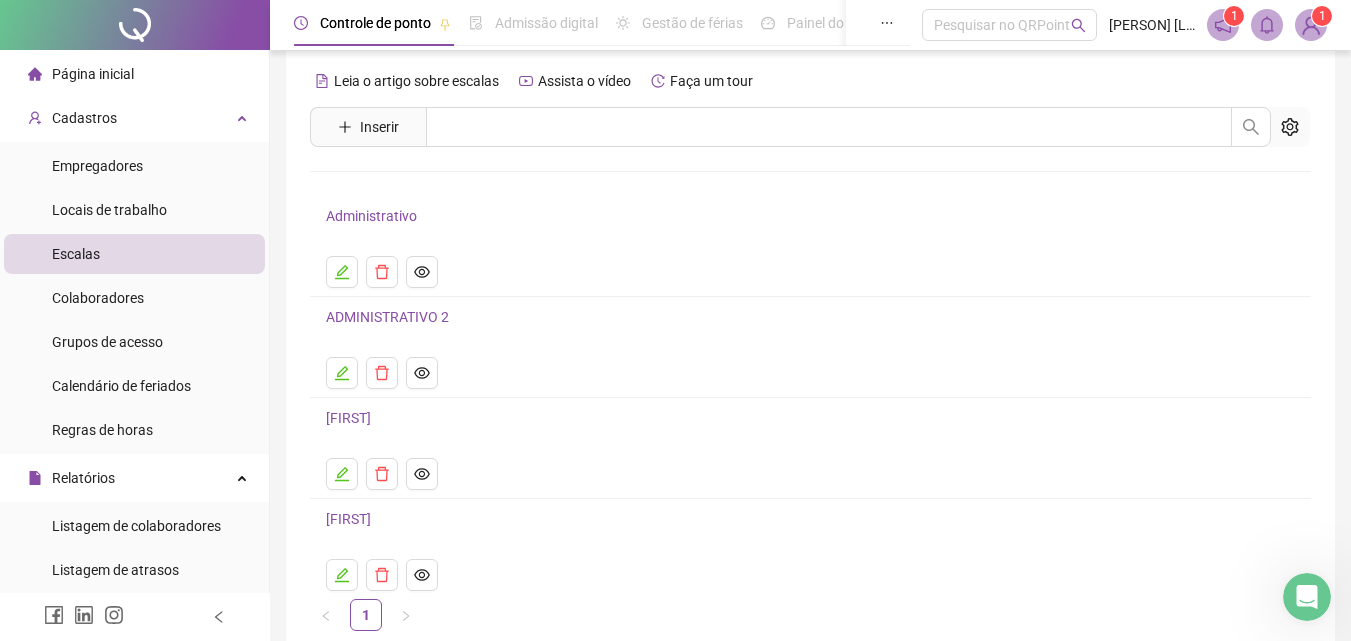 click on "ADMINISTRATIVO 2" at bounding box center (387, 317) 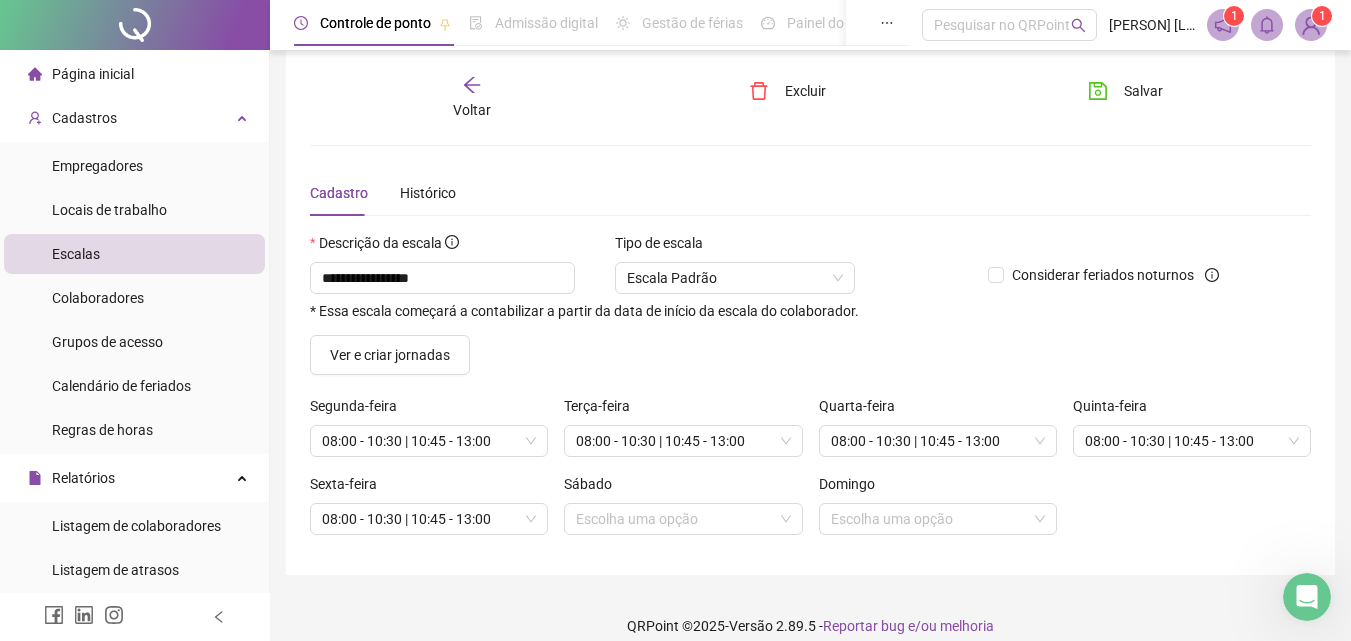 click 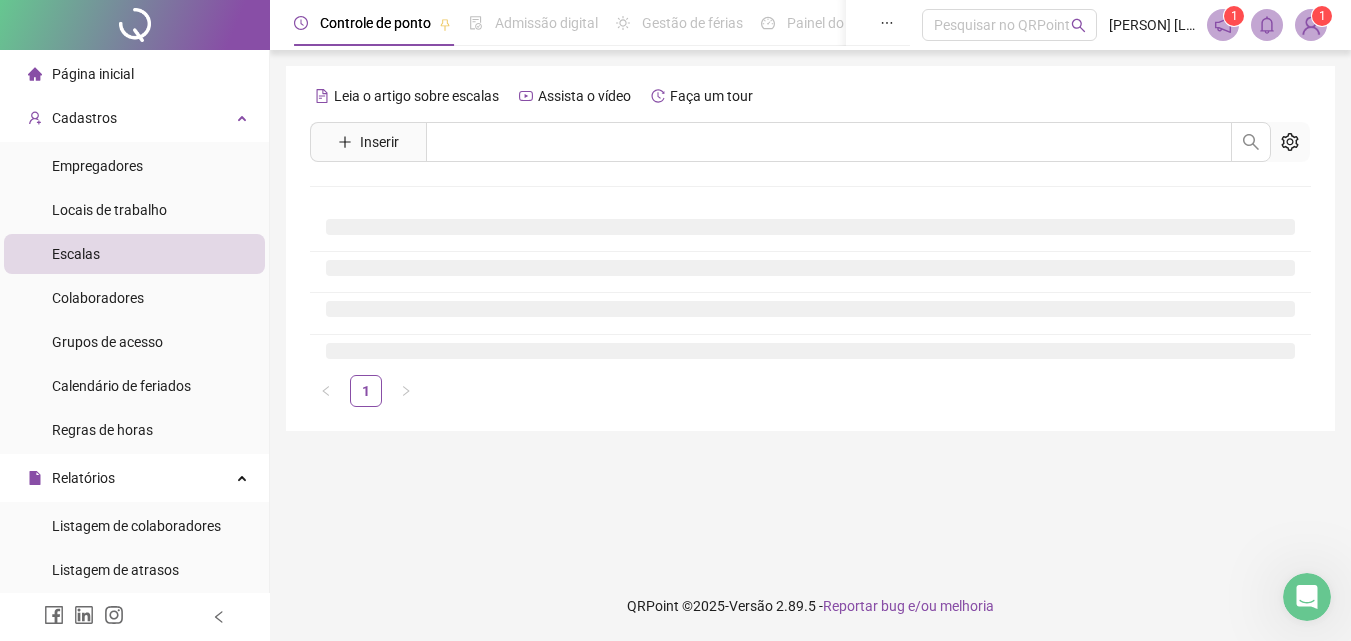 scroll, scrollTop: 0, scrollLeft: 0, axis: both 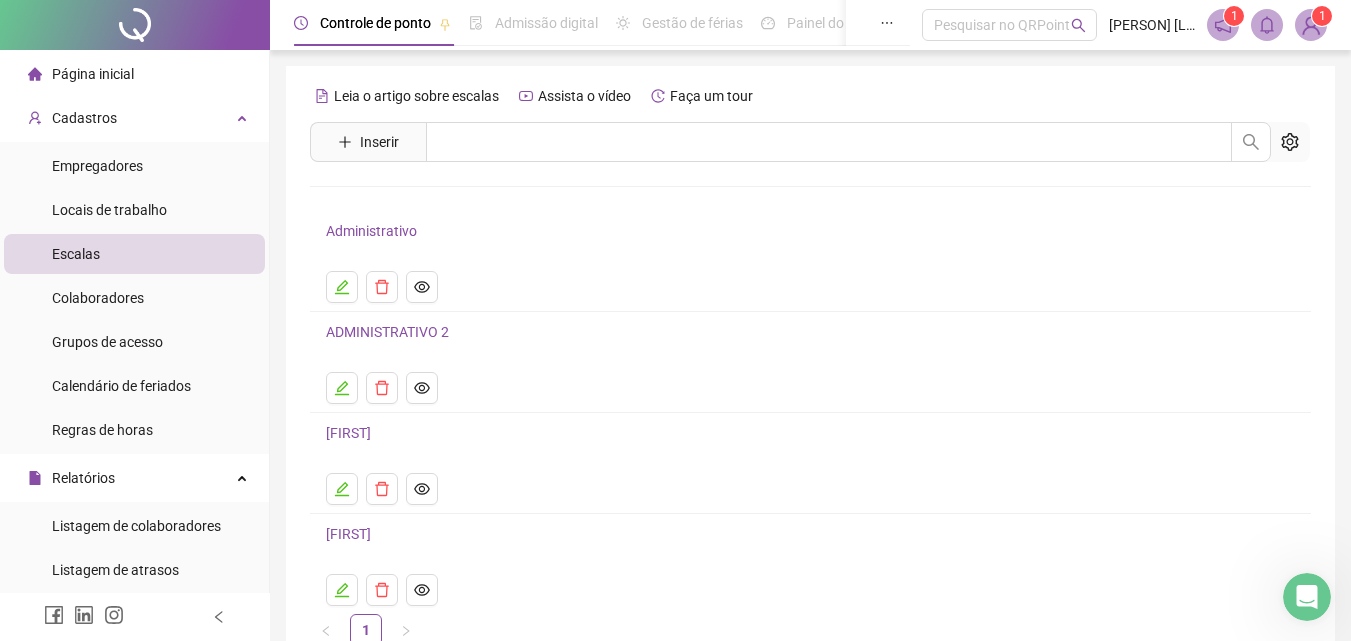 click on "[FIRST]" at bounding box center [348, 433] 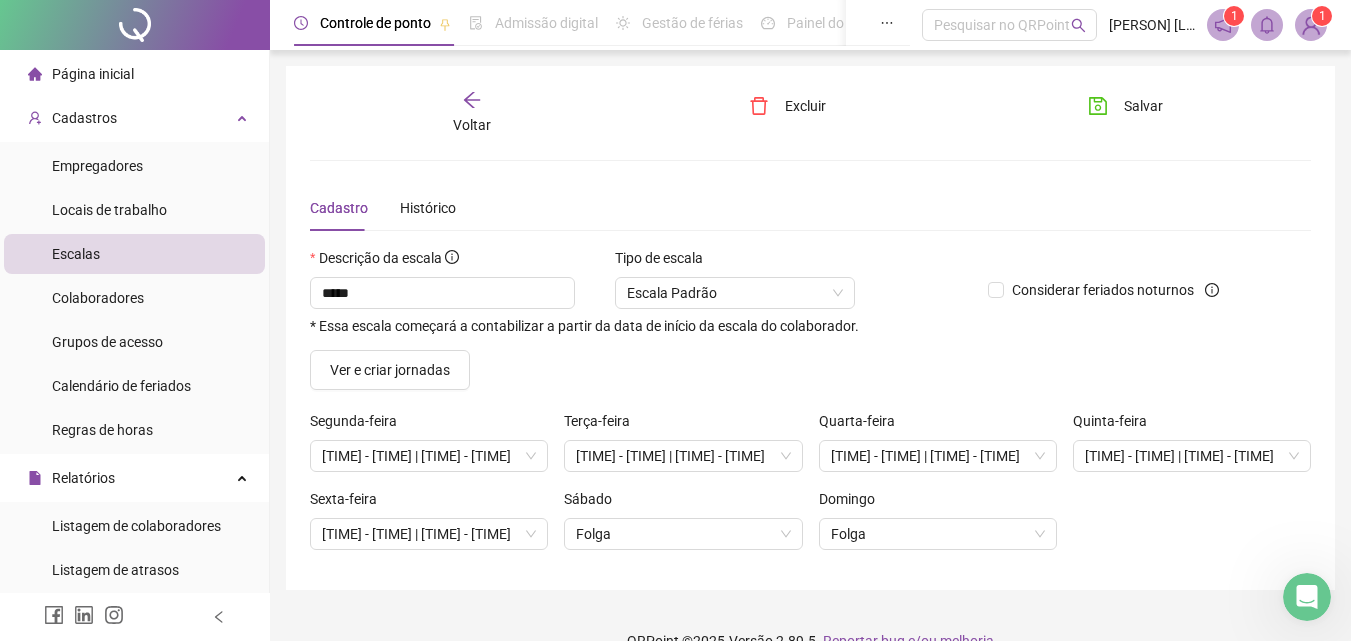click 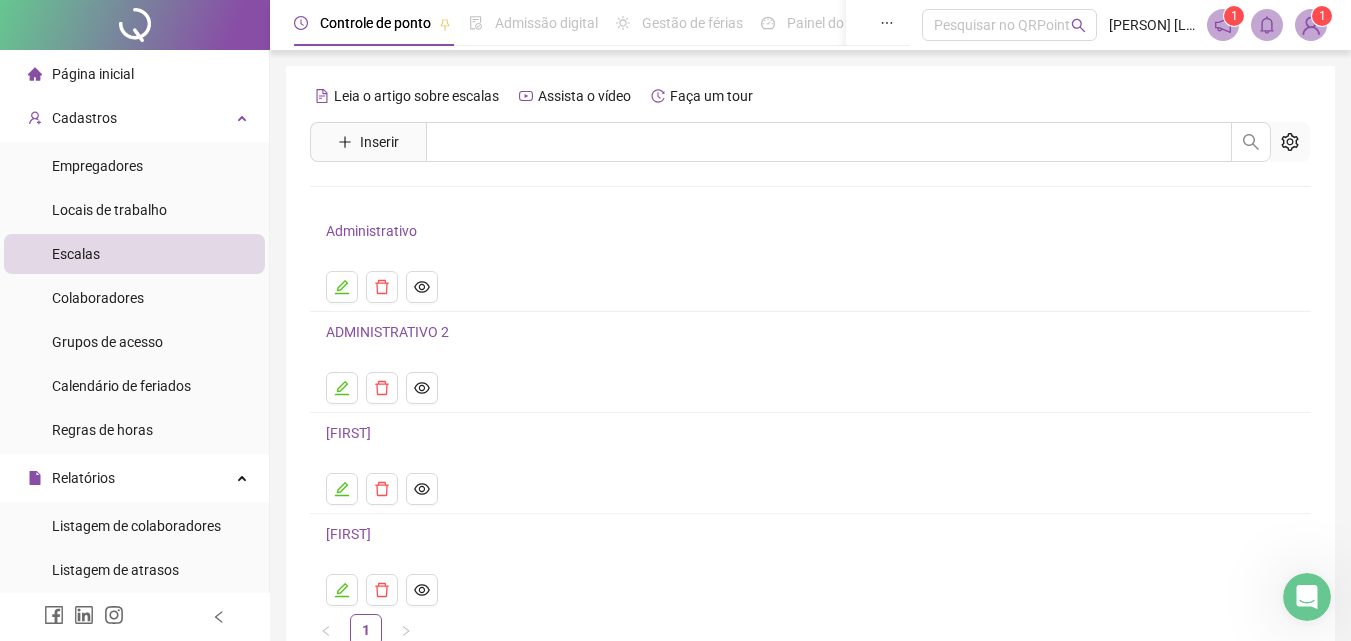 scroll, scrollTop: 100, scrollLeft: 0, axis: vertical 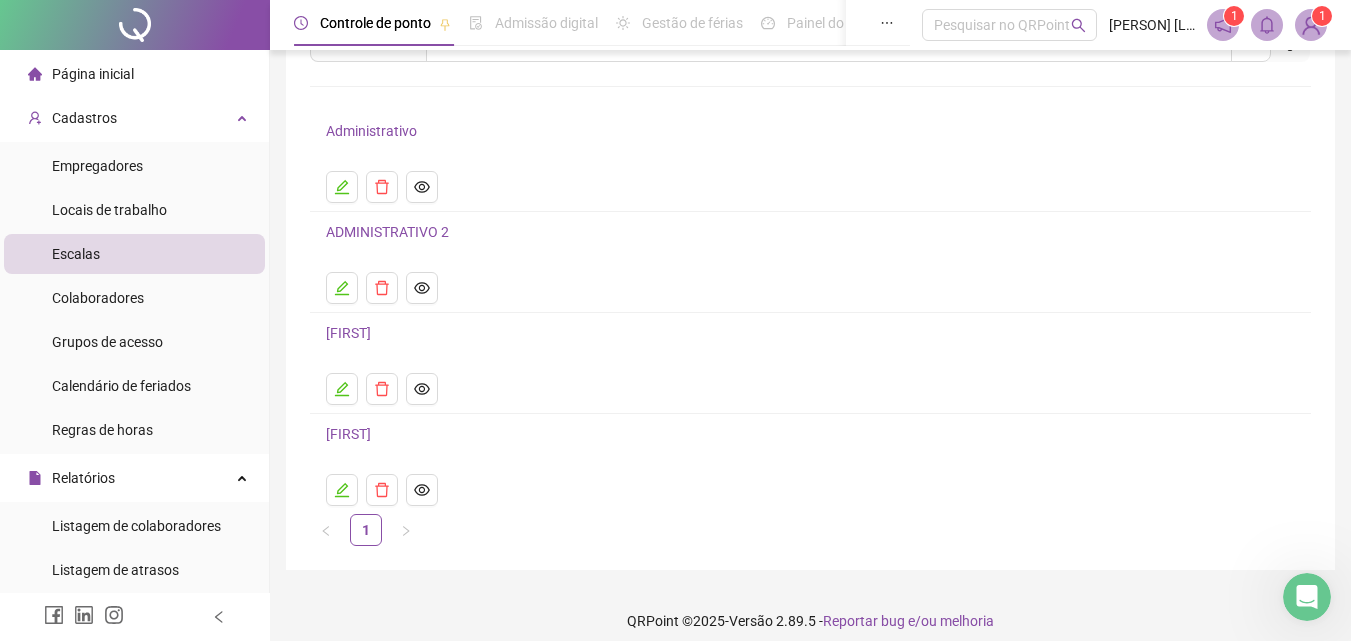click on "[FIRST]" at bounding box center (348, 434) 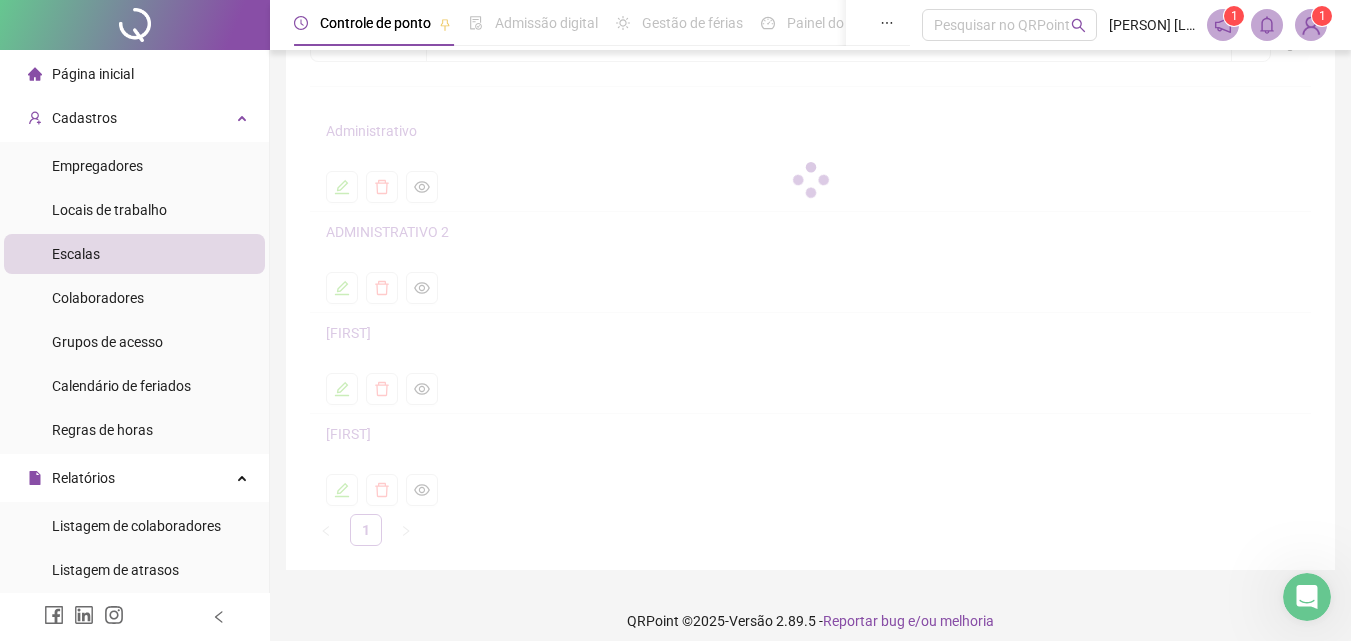 scroll, scrollTop: 35, scrollLeft: 0, axis: vertical 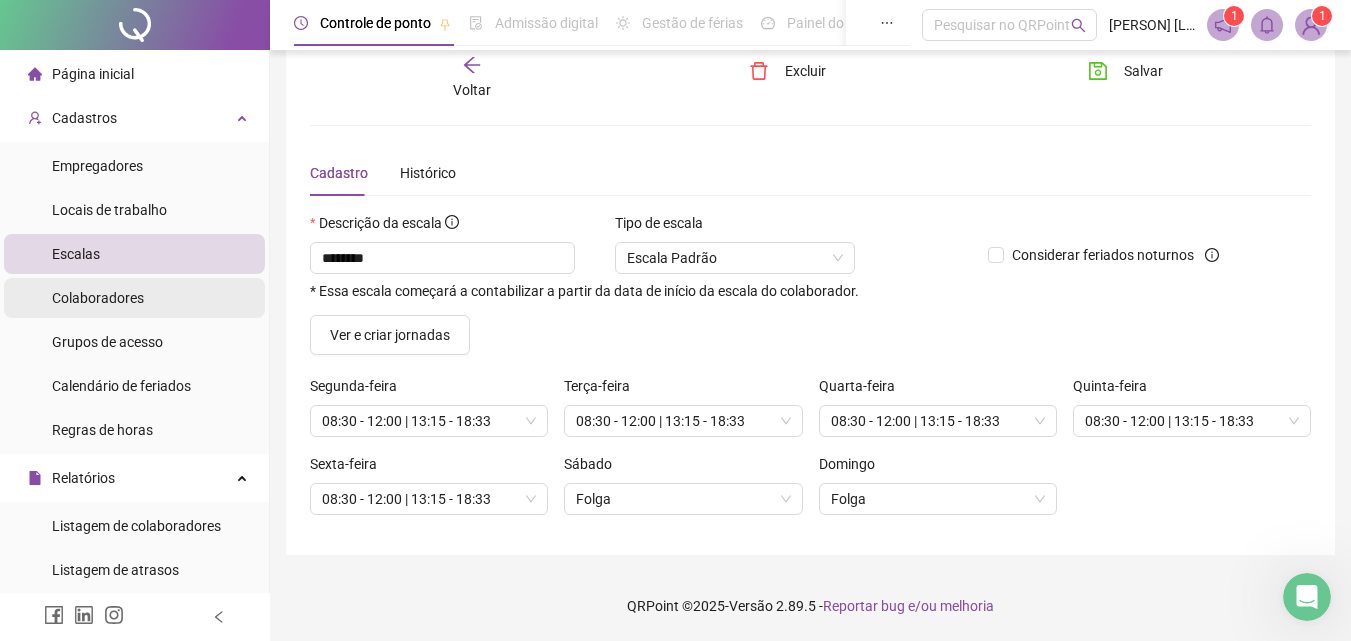 click on "Colaboradores" at bounding box center (98, 298) 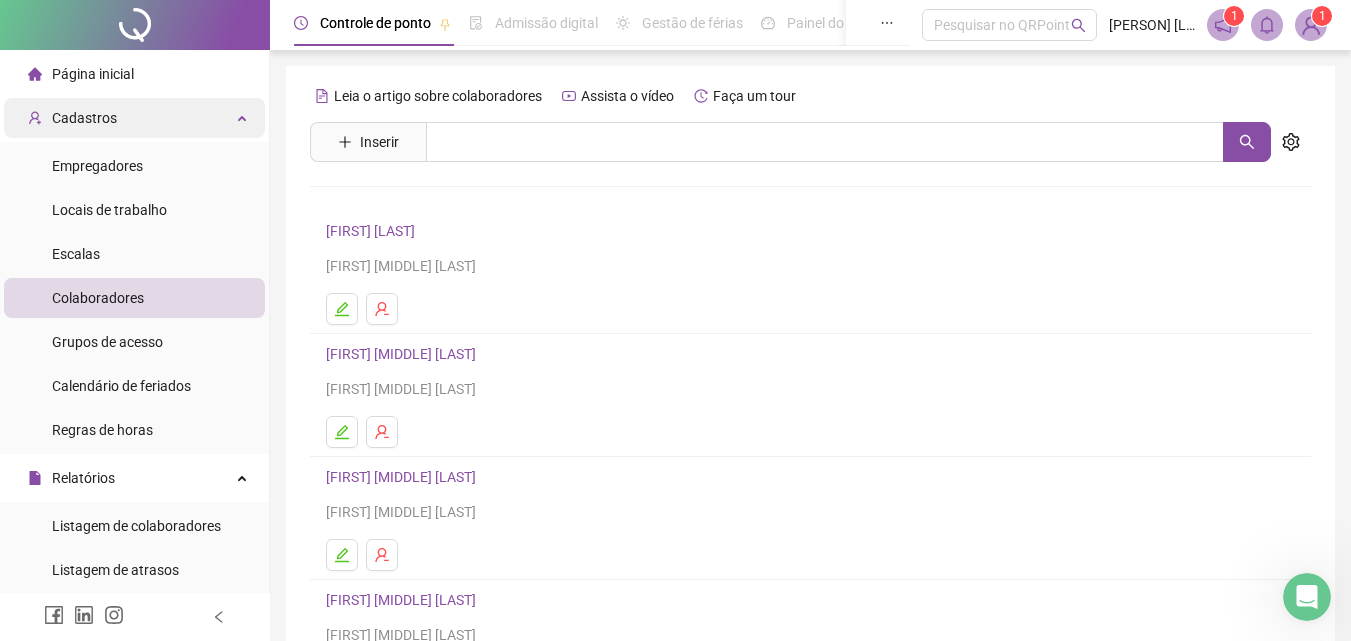 click on "Cadastros" at bounding box center (134, 118) 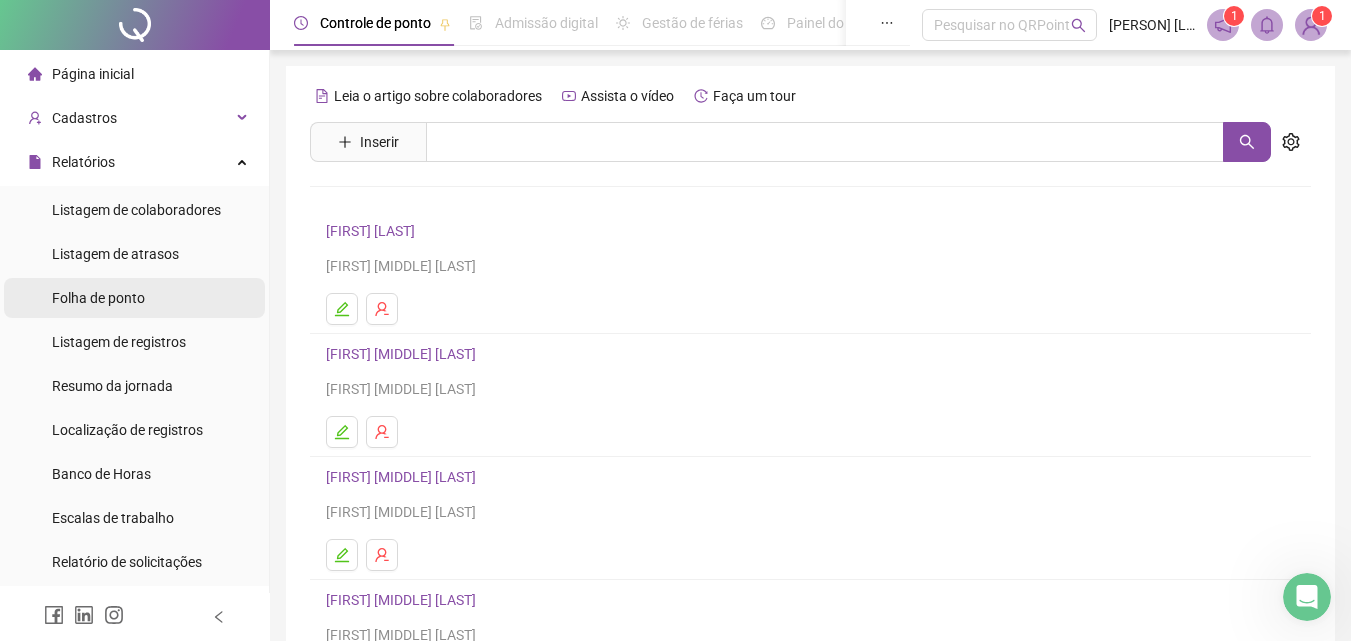 click on "Folha de ponto" at bounding box center (98, 298) 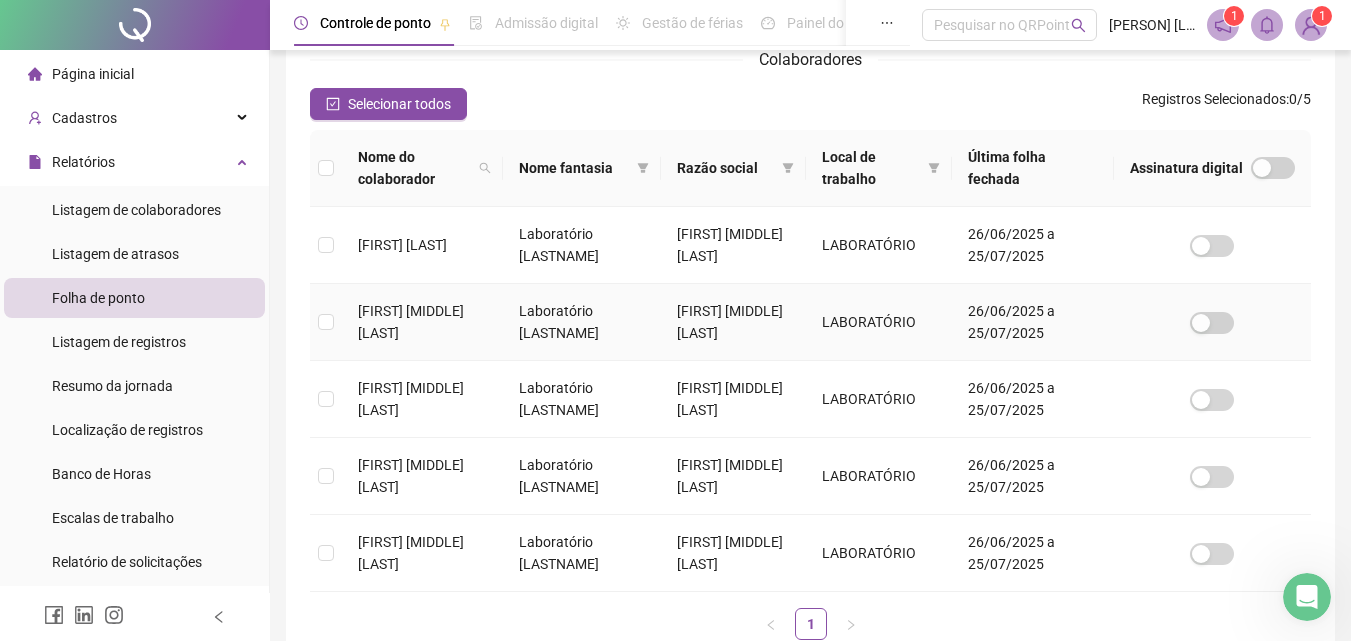 scroll, scrollTop: 289, scrollLeft: 0, axis: vertical 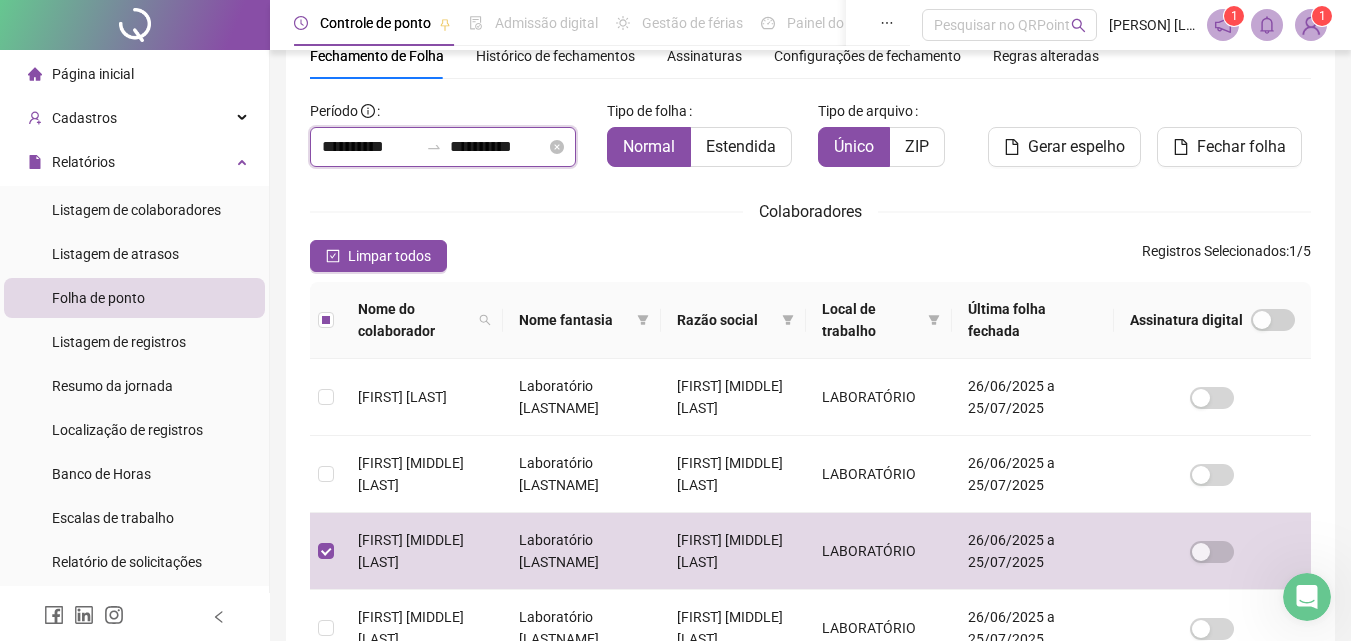 click on "**********" at bounding box center [370, 147] 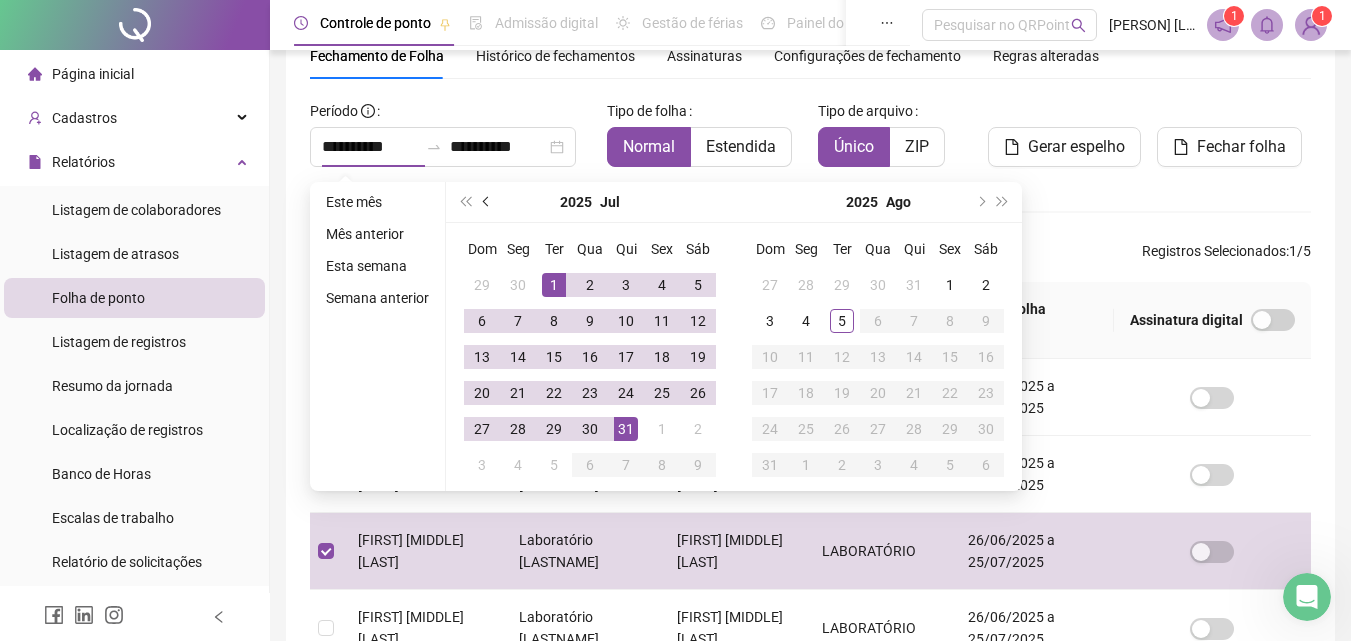 click at bounding box center (487, 202) 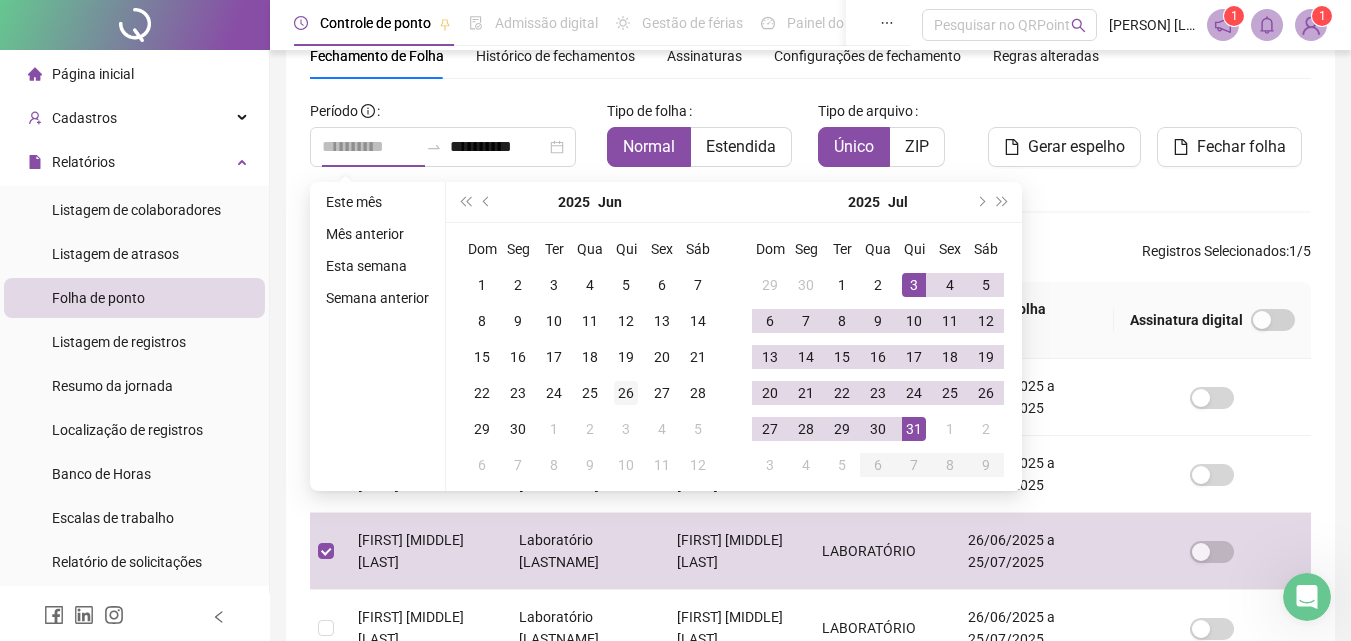 type on "**********" 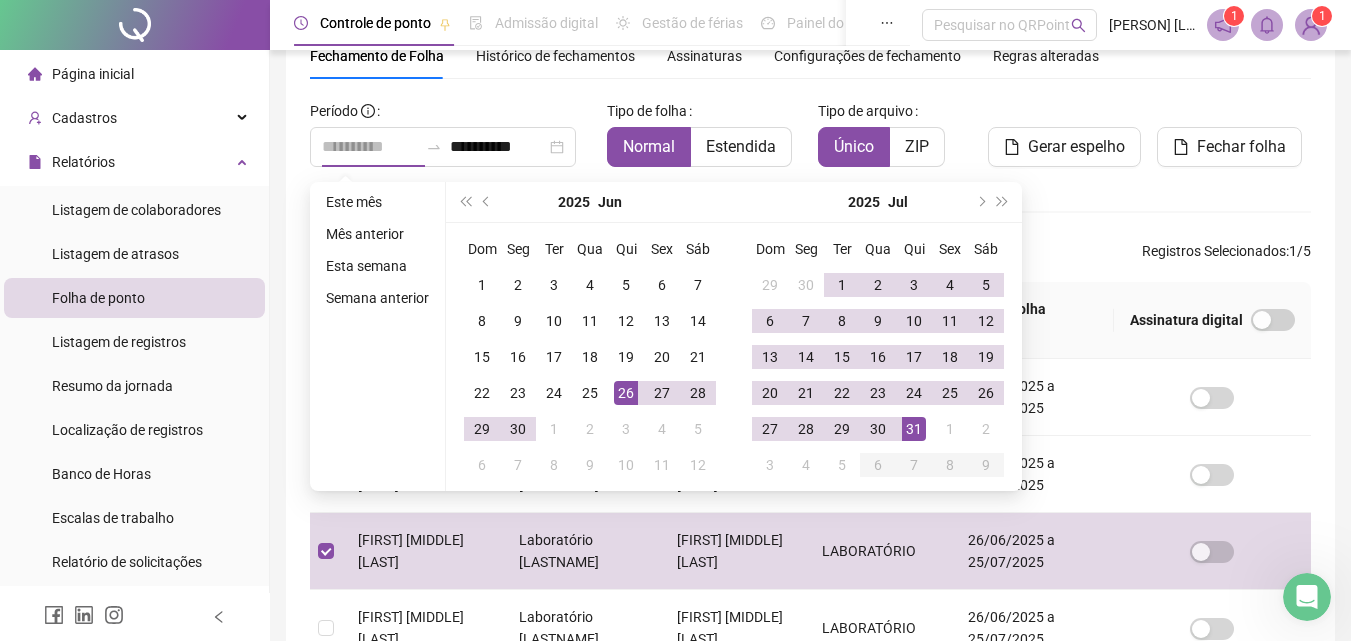 click on "26" at bounding box center [626, 393] 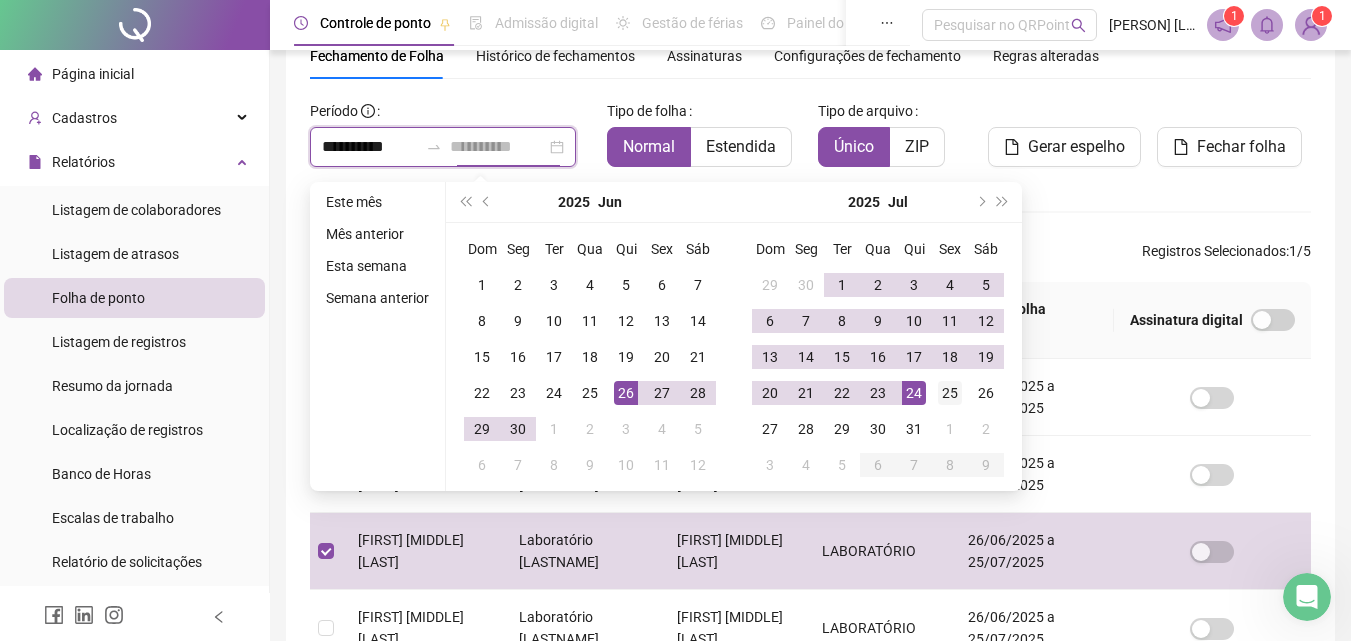 type on "**********" 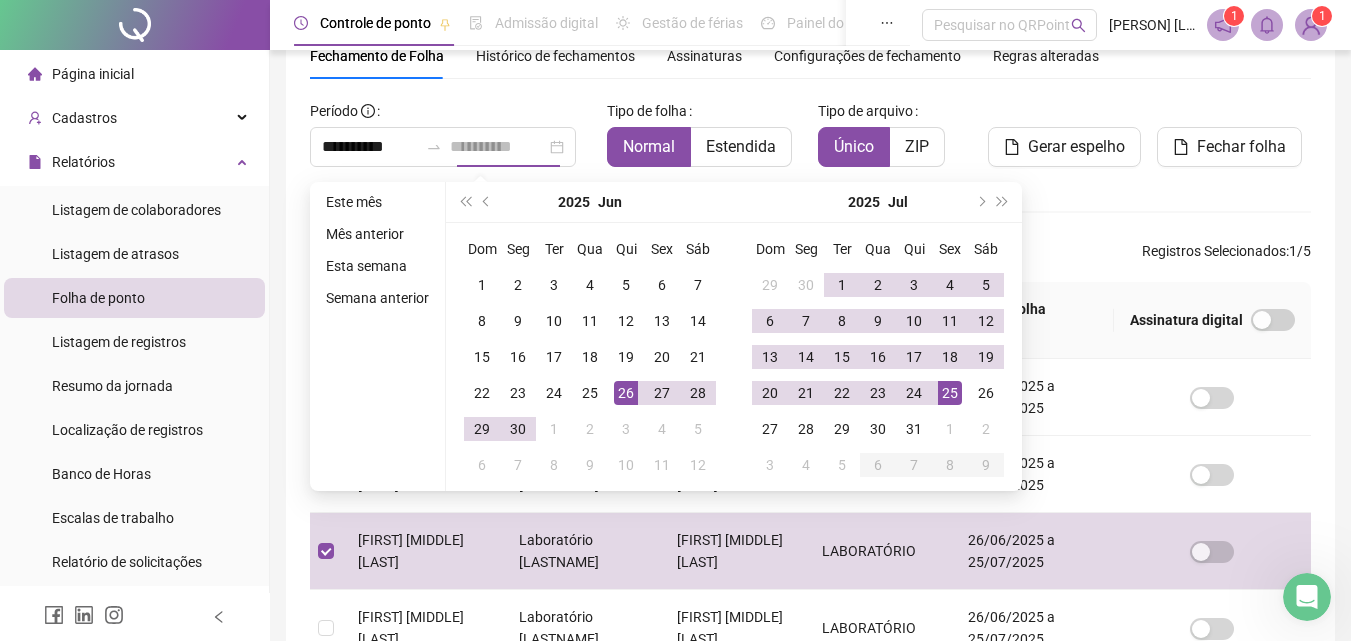 click on "25" at bounding box center [950, 393] 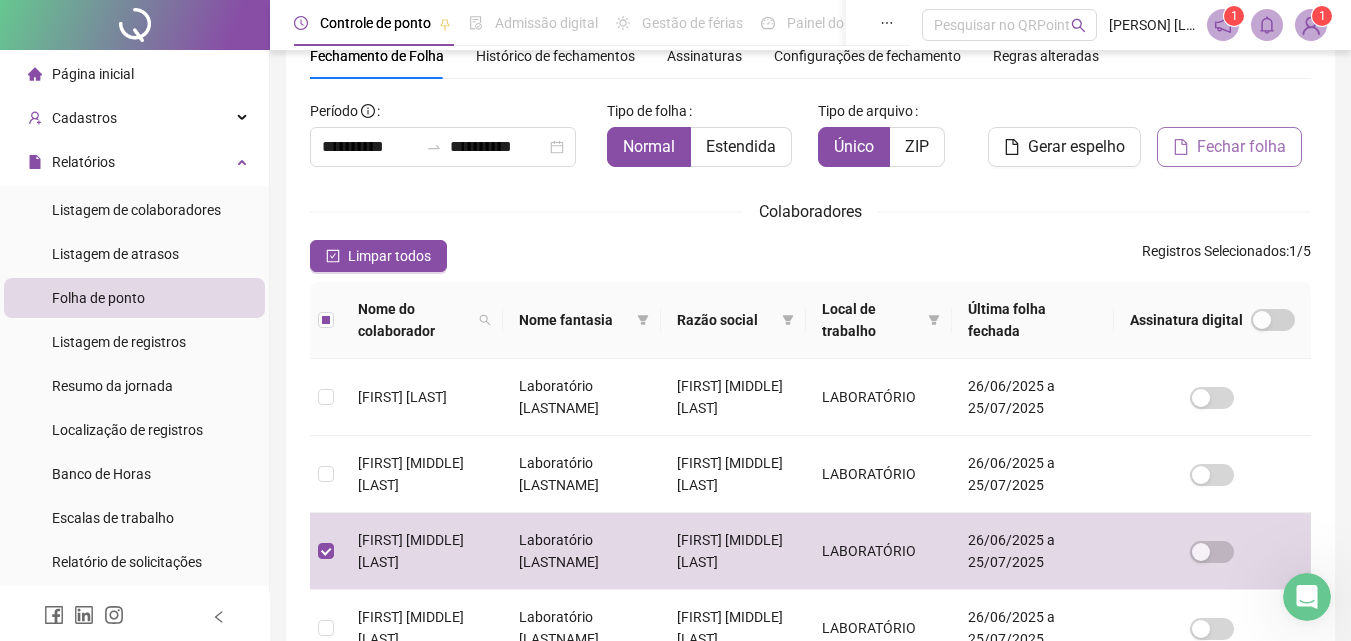 click on "Fechar folha" at bounding box center [1241, 147] 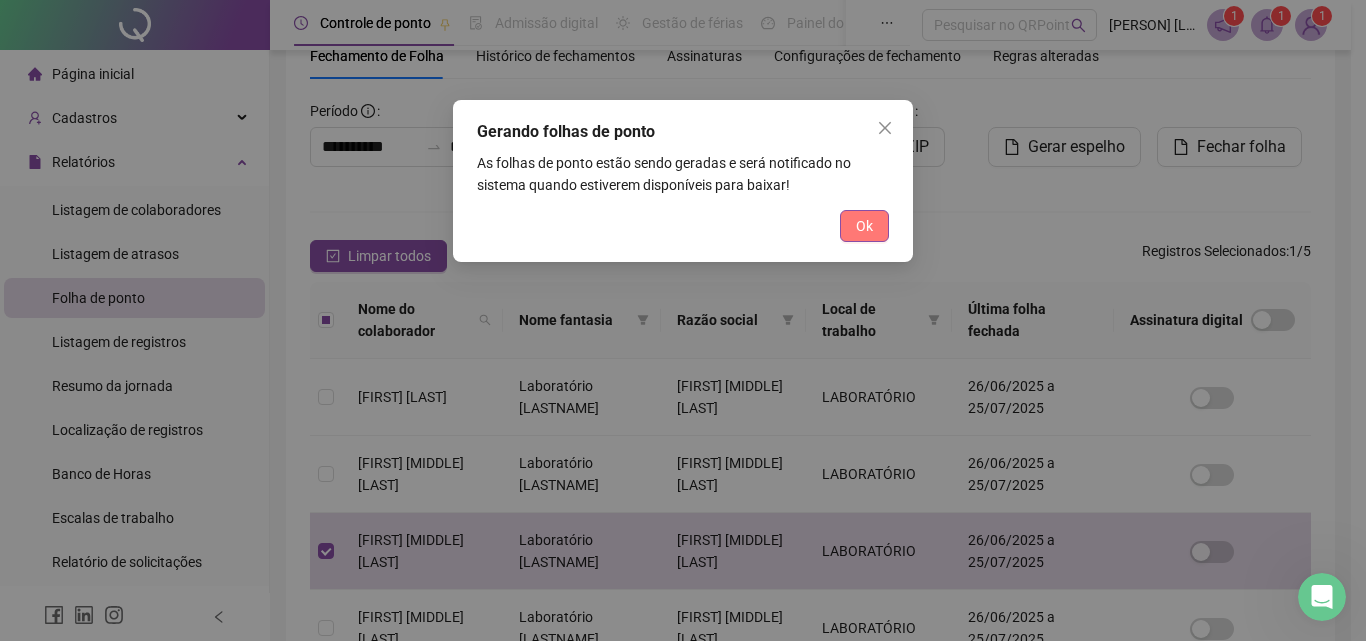 click on "Ok" at bounding box center [864, 226] 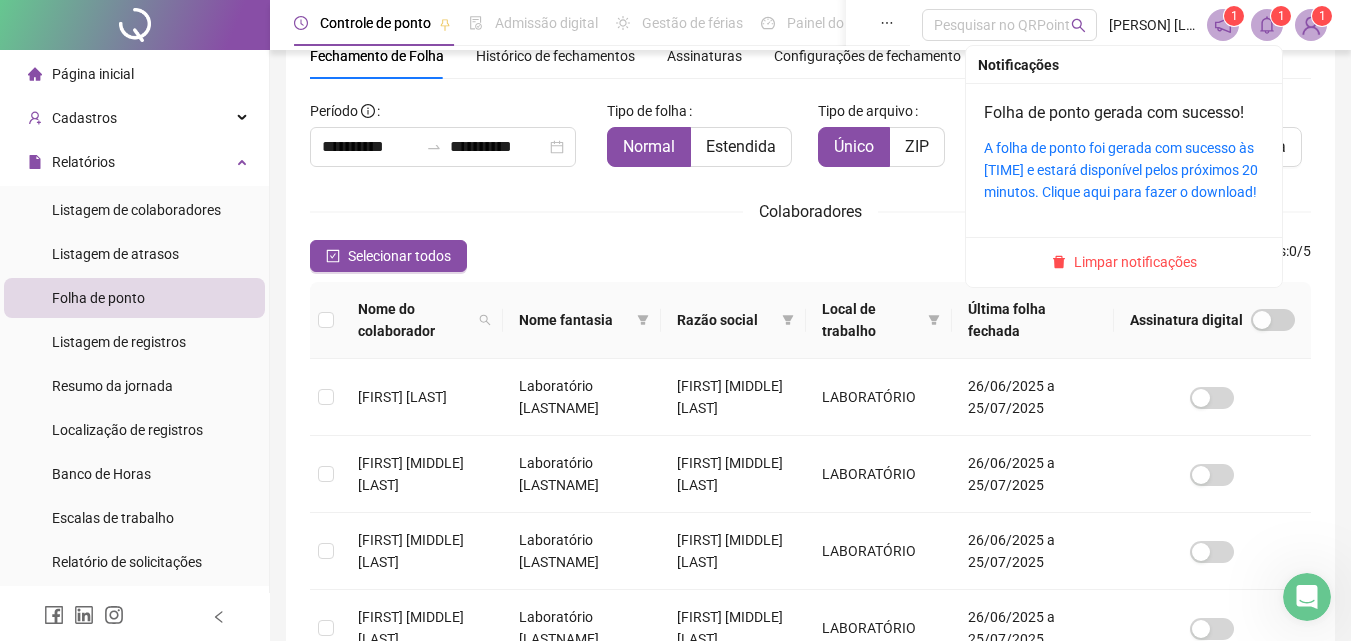 click 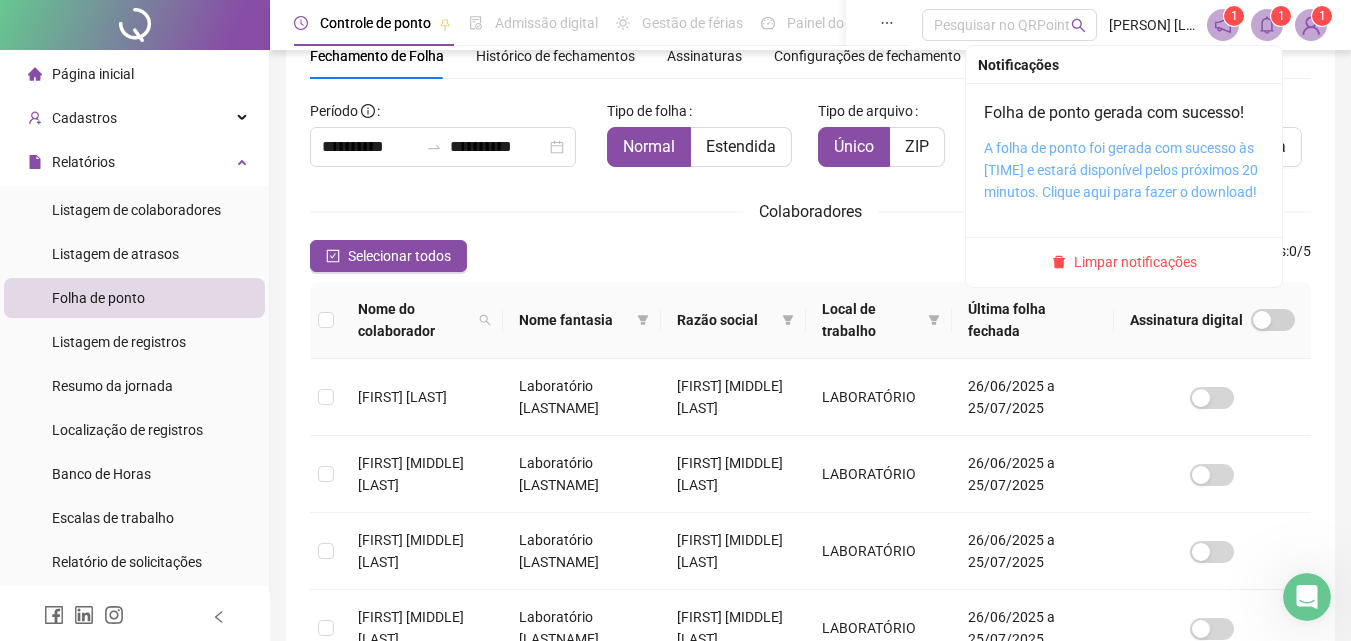 click on "A folha de ponto foi gerada com sucesso às [TIME] e estará disponível pelos próximos 20 minutos.
Clique aqui para fazer o download!" at bounding box center (1121, 170) 